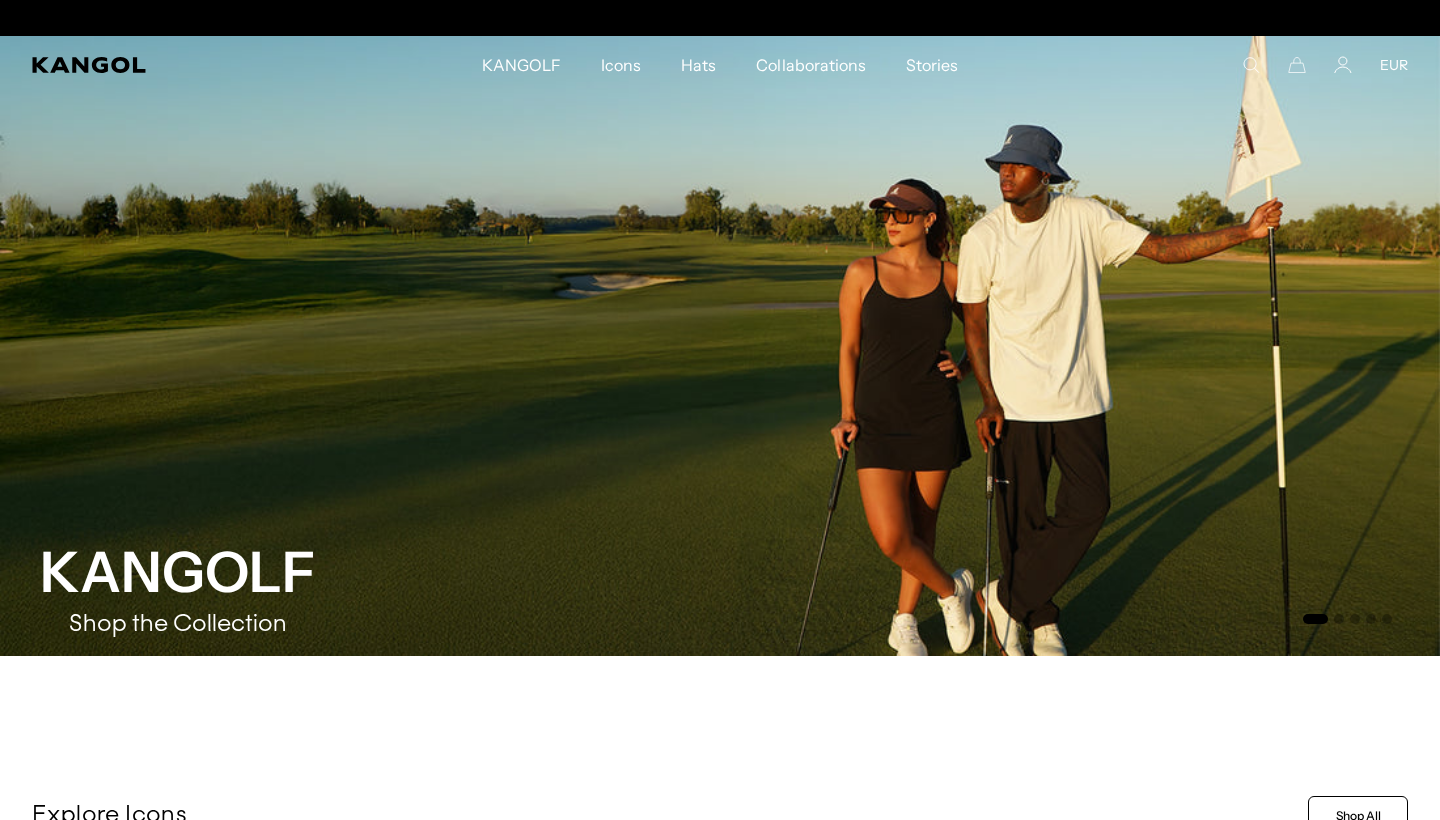 scroll, scrollTop: 0, scrollLeft: 0, axis: both 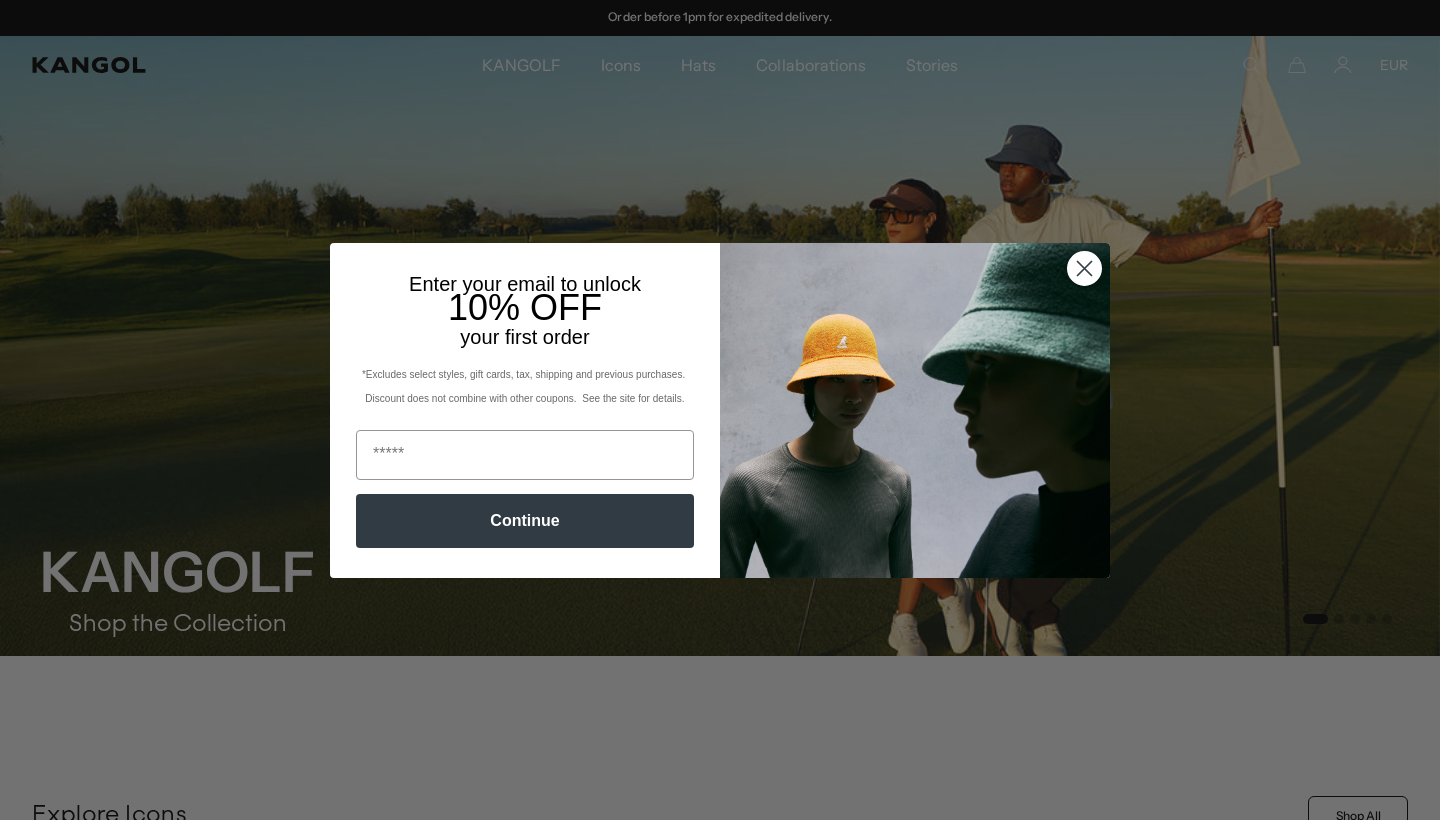 click 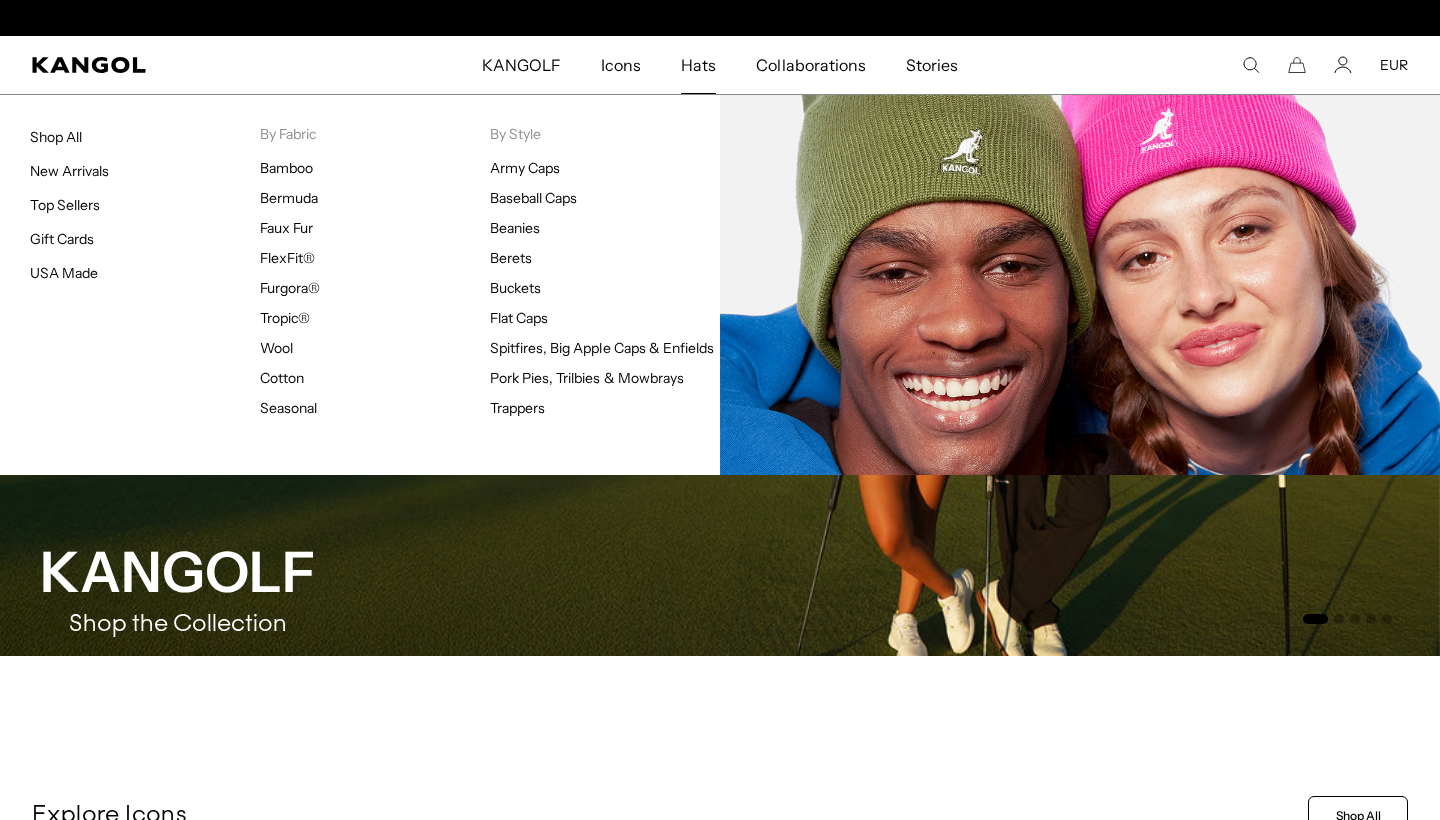 scroll, scrollTop: 0, scrollLeft: 412, axis: horizontal 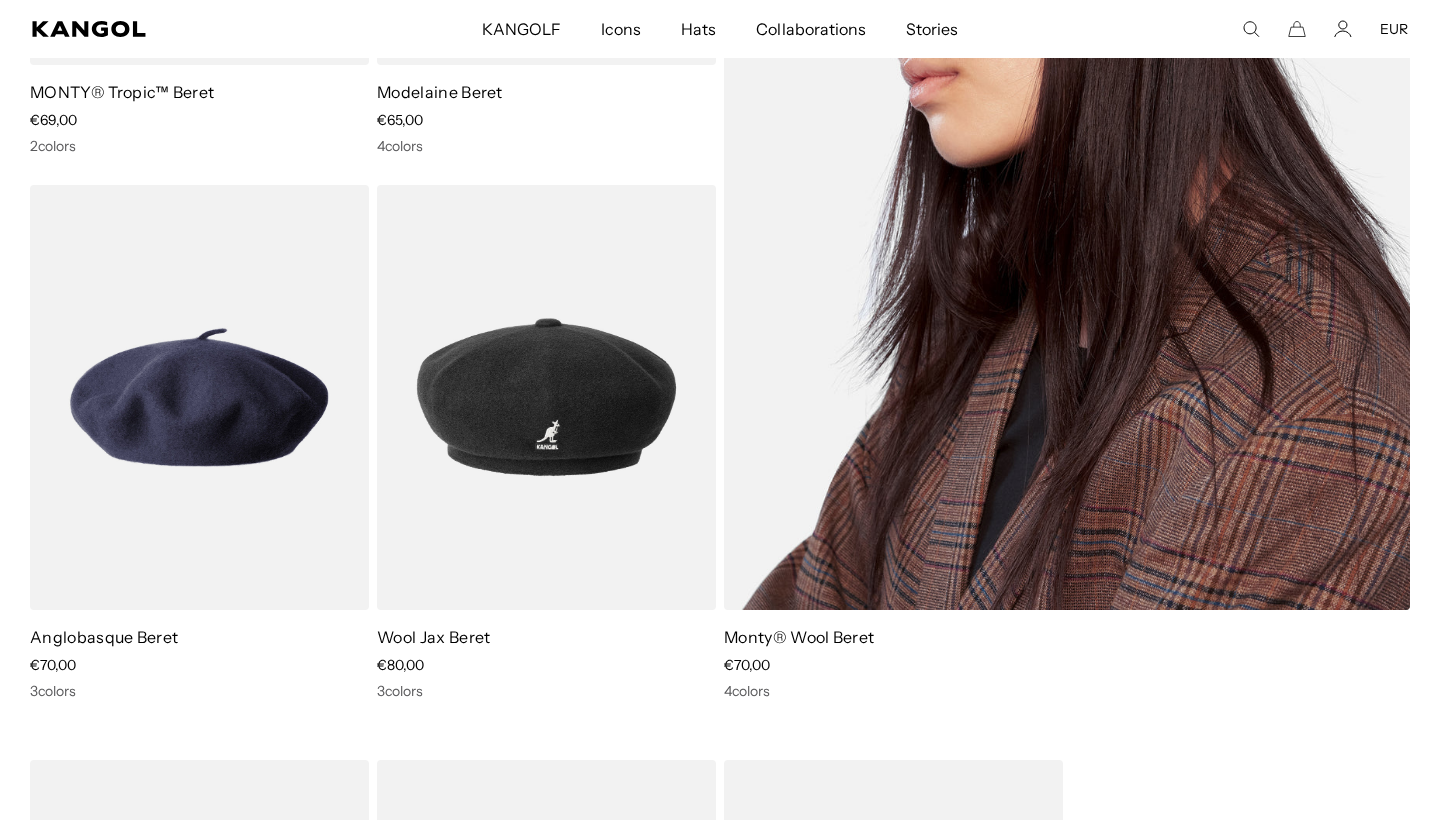 click at bounding box center [1067, 124] 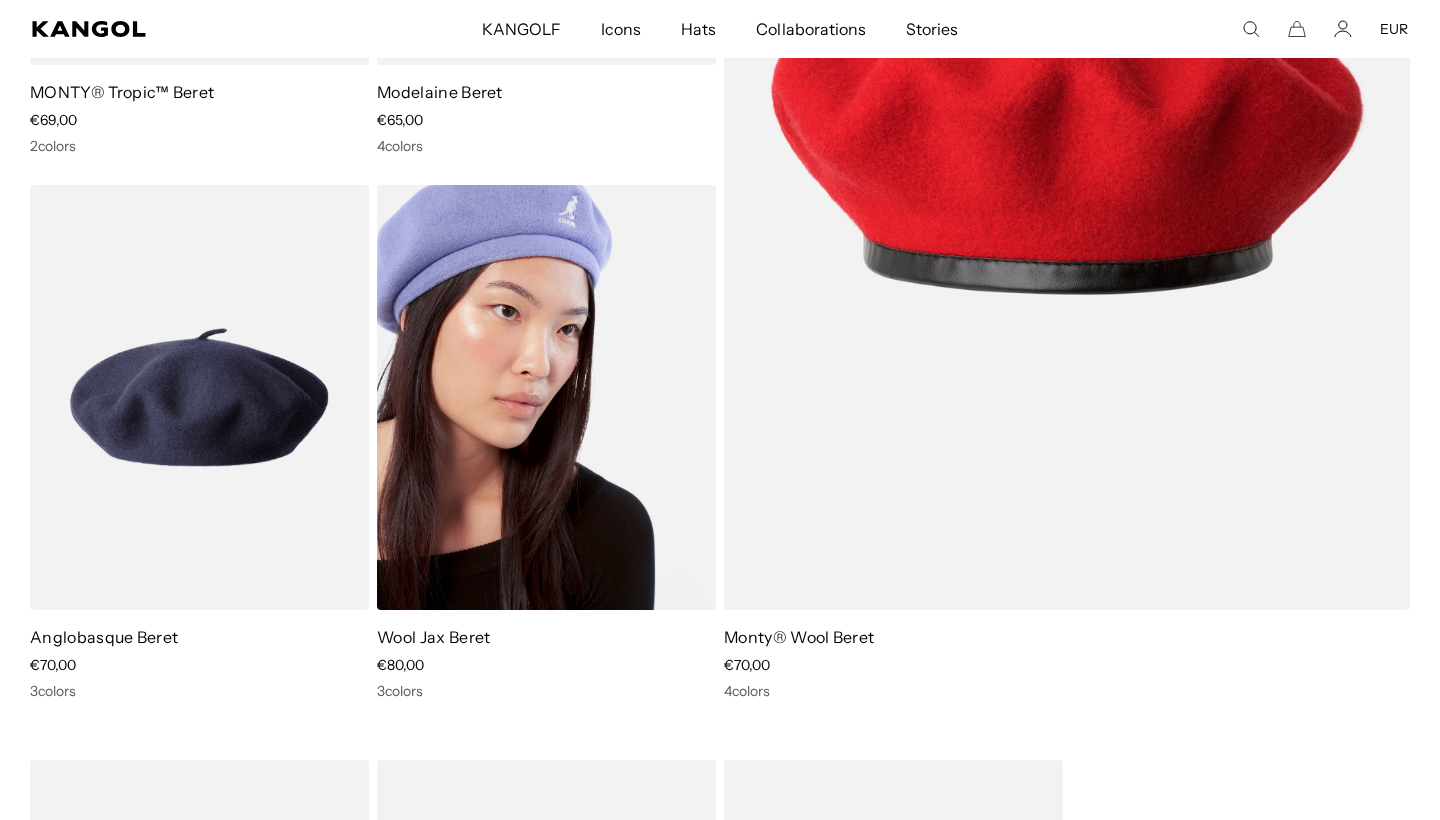 scroll, scrollTop: 0, scrollLeft: 0, axis: both 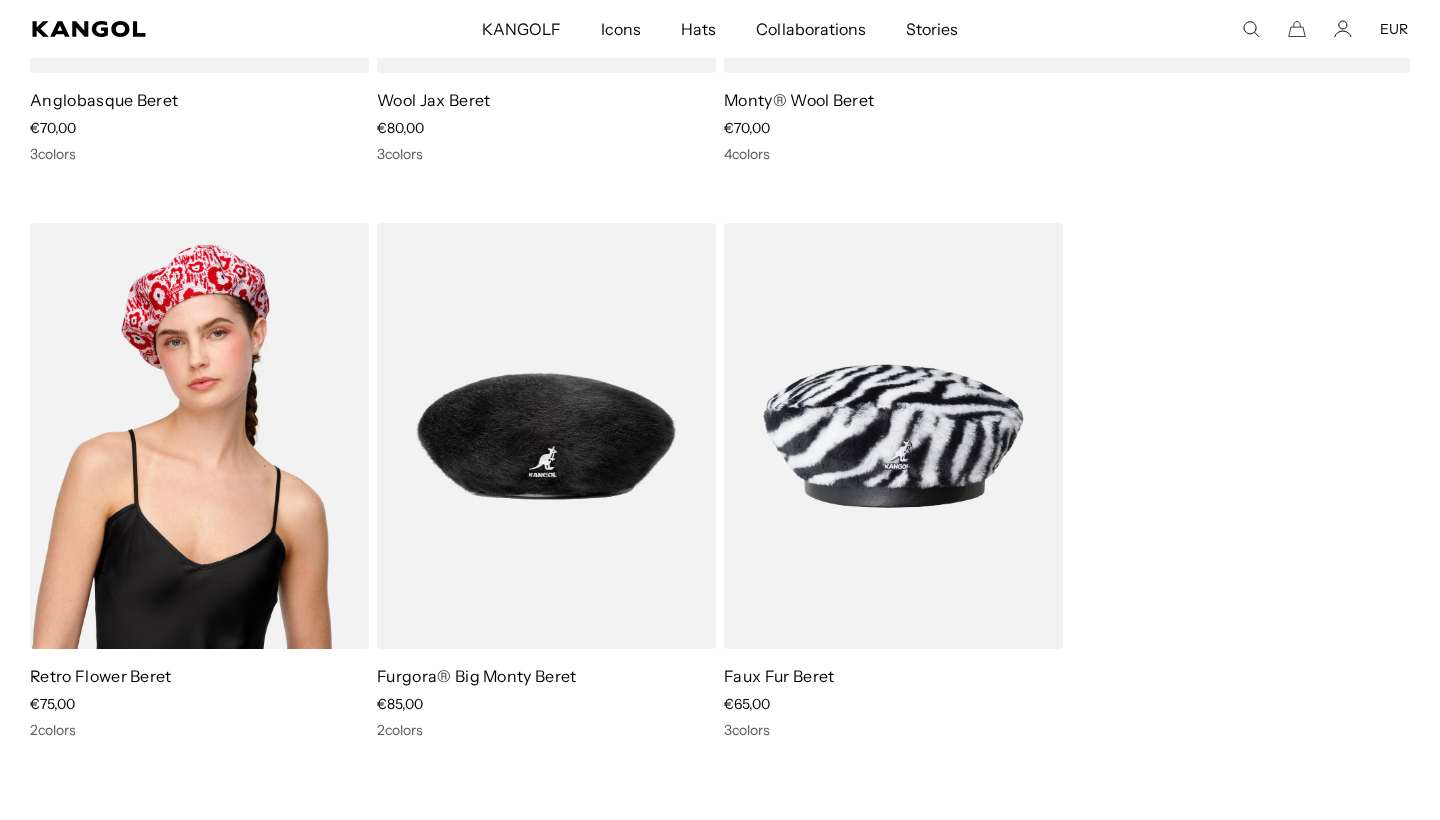click at bounding box center (199, 436) 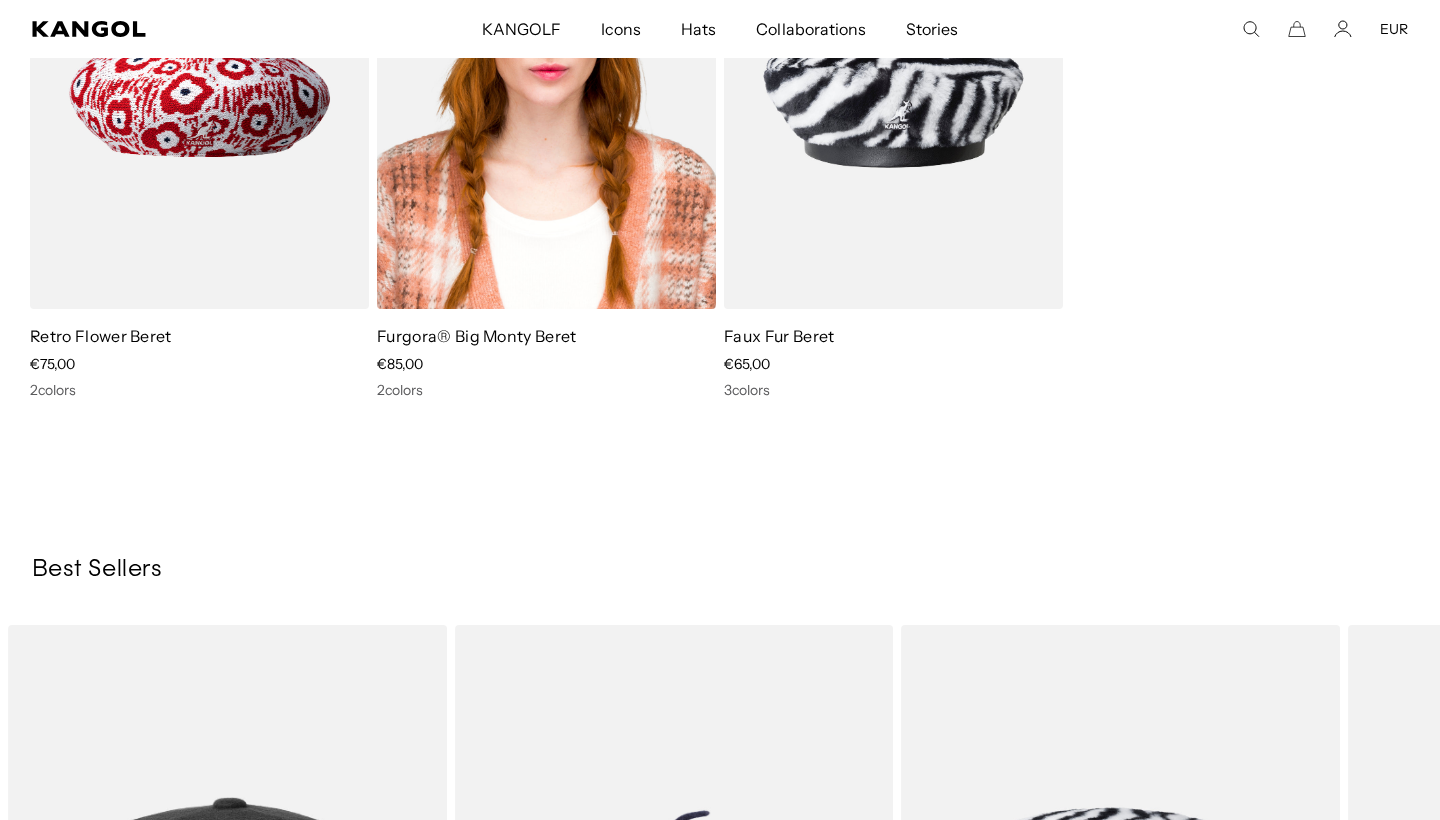 scroll, scrollTop: 1545, scrollLeft: 0, axis: vertical 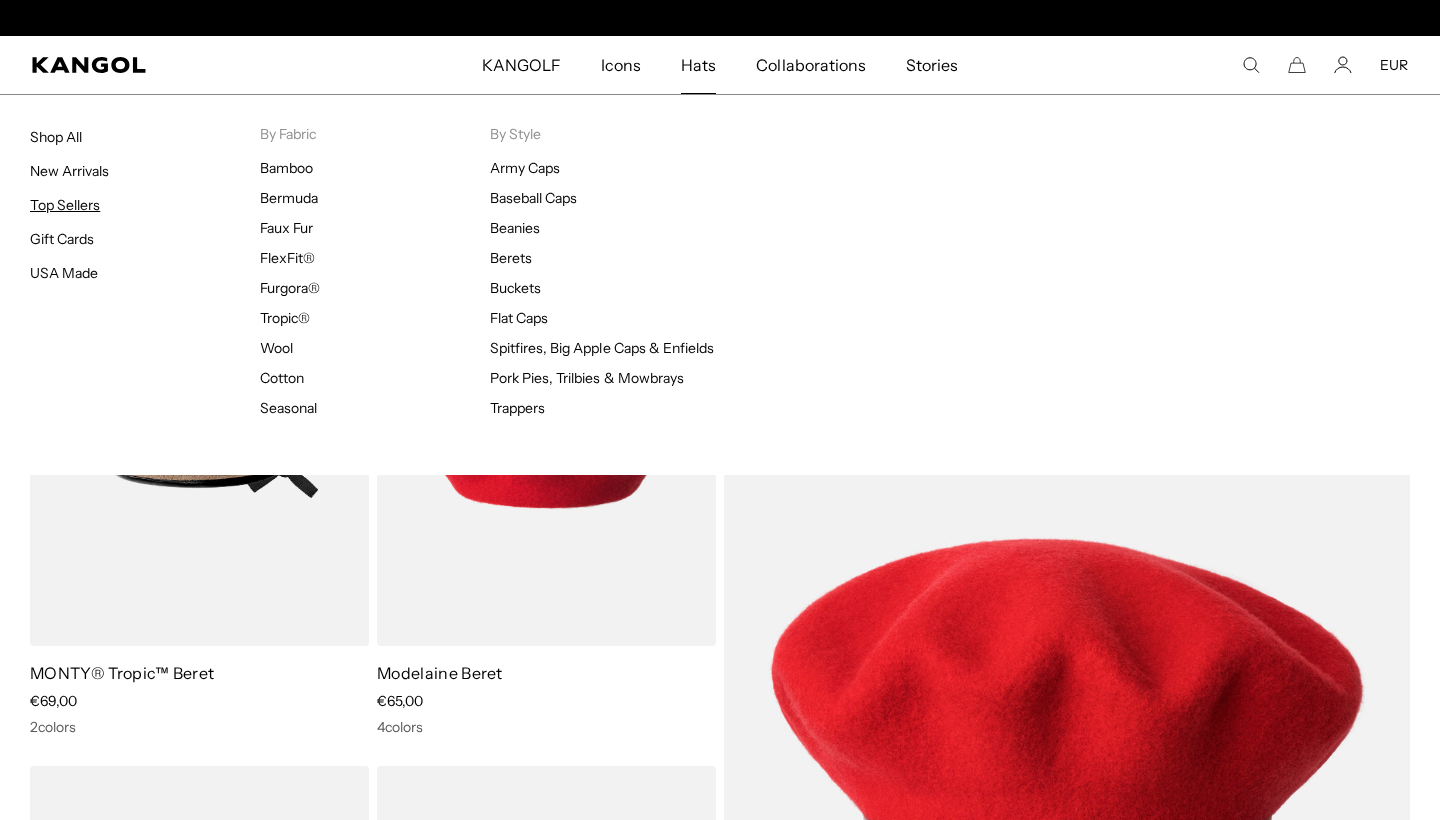 click on "Top Sellers" at bounding box center [65, 205] 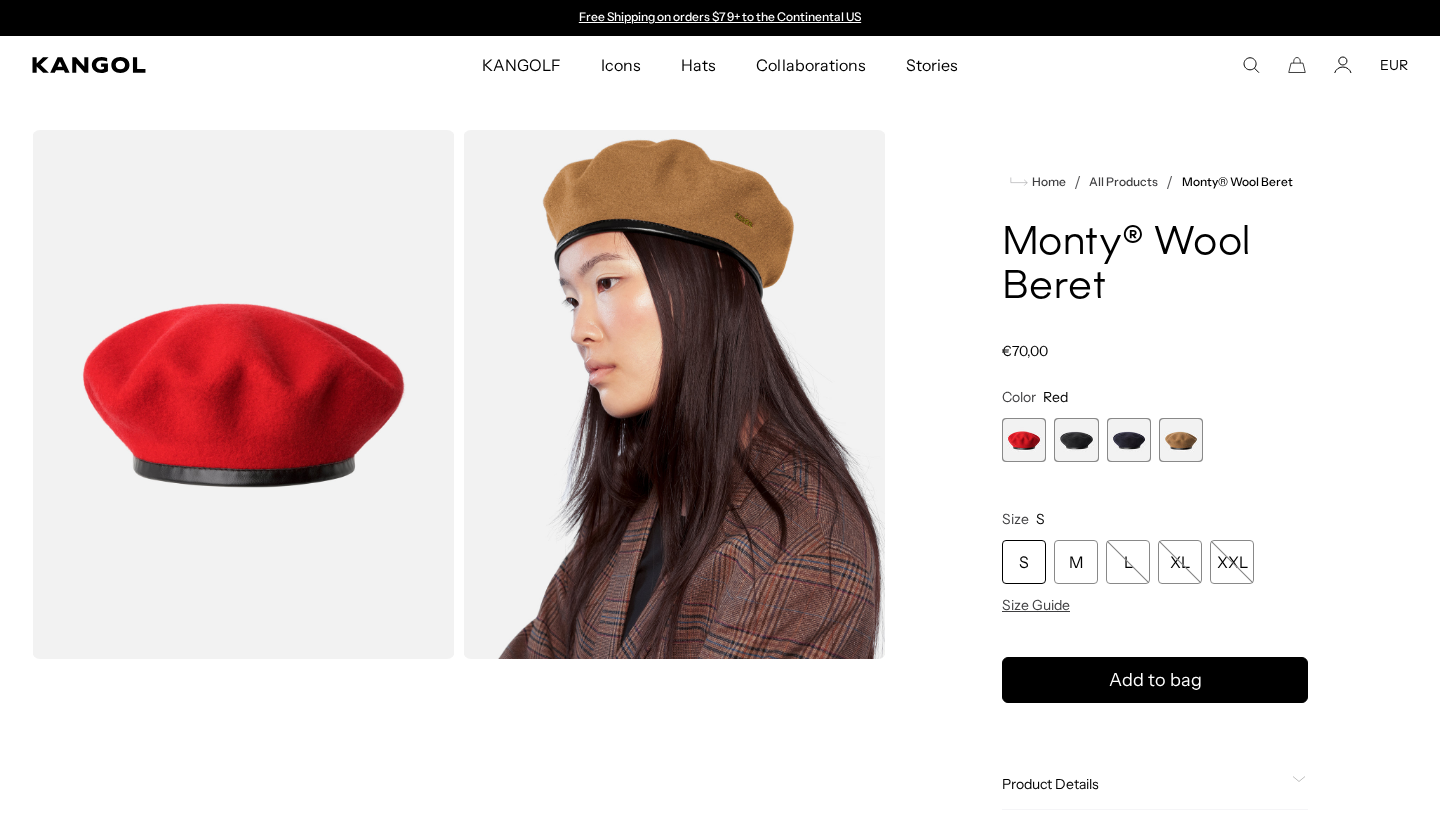 scroll, scrollTop: 0, scrollLeft: 0, axis: both 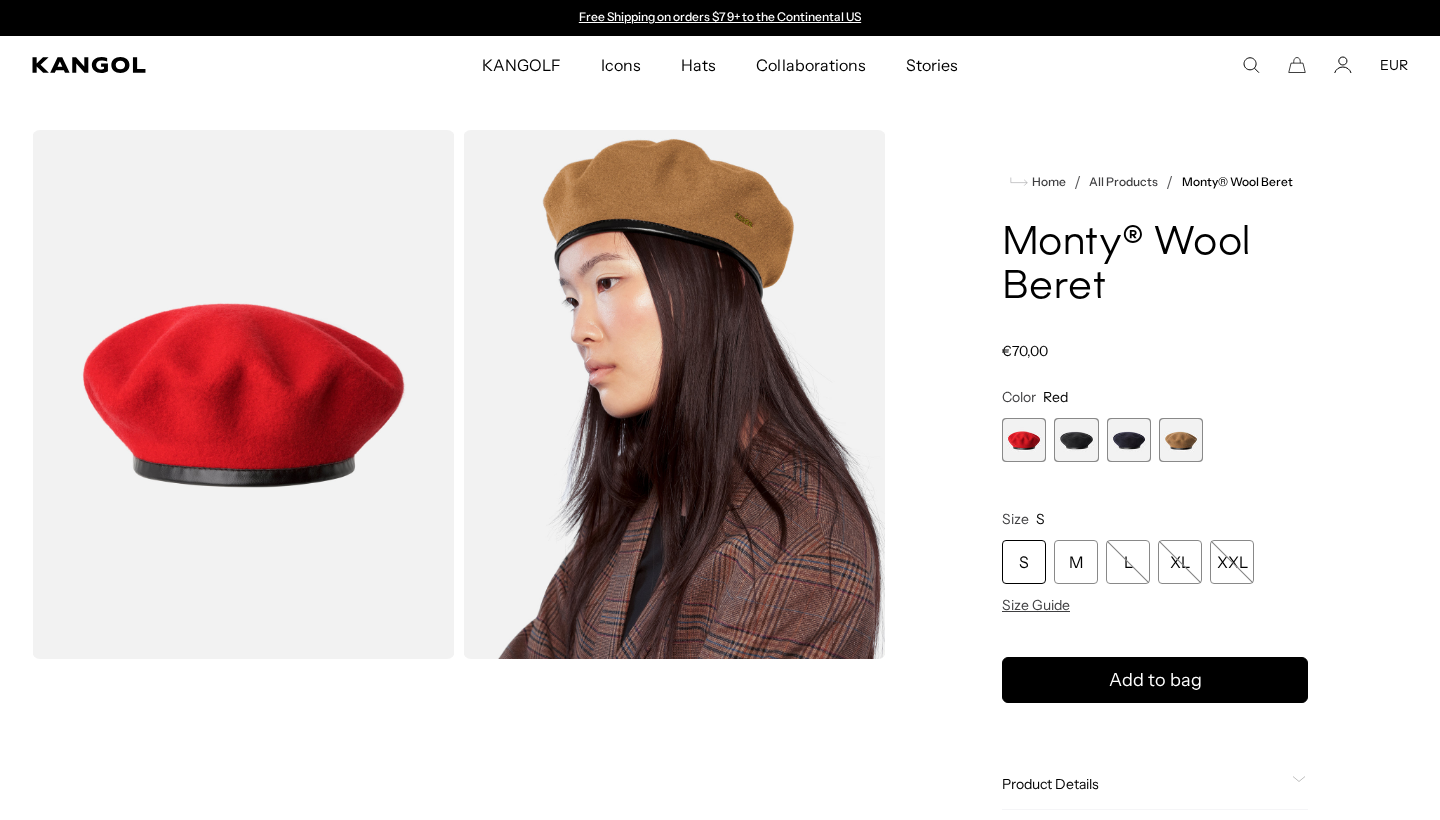 click at bounding box center (1076, 440) 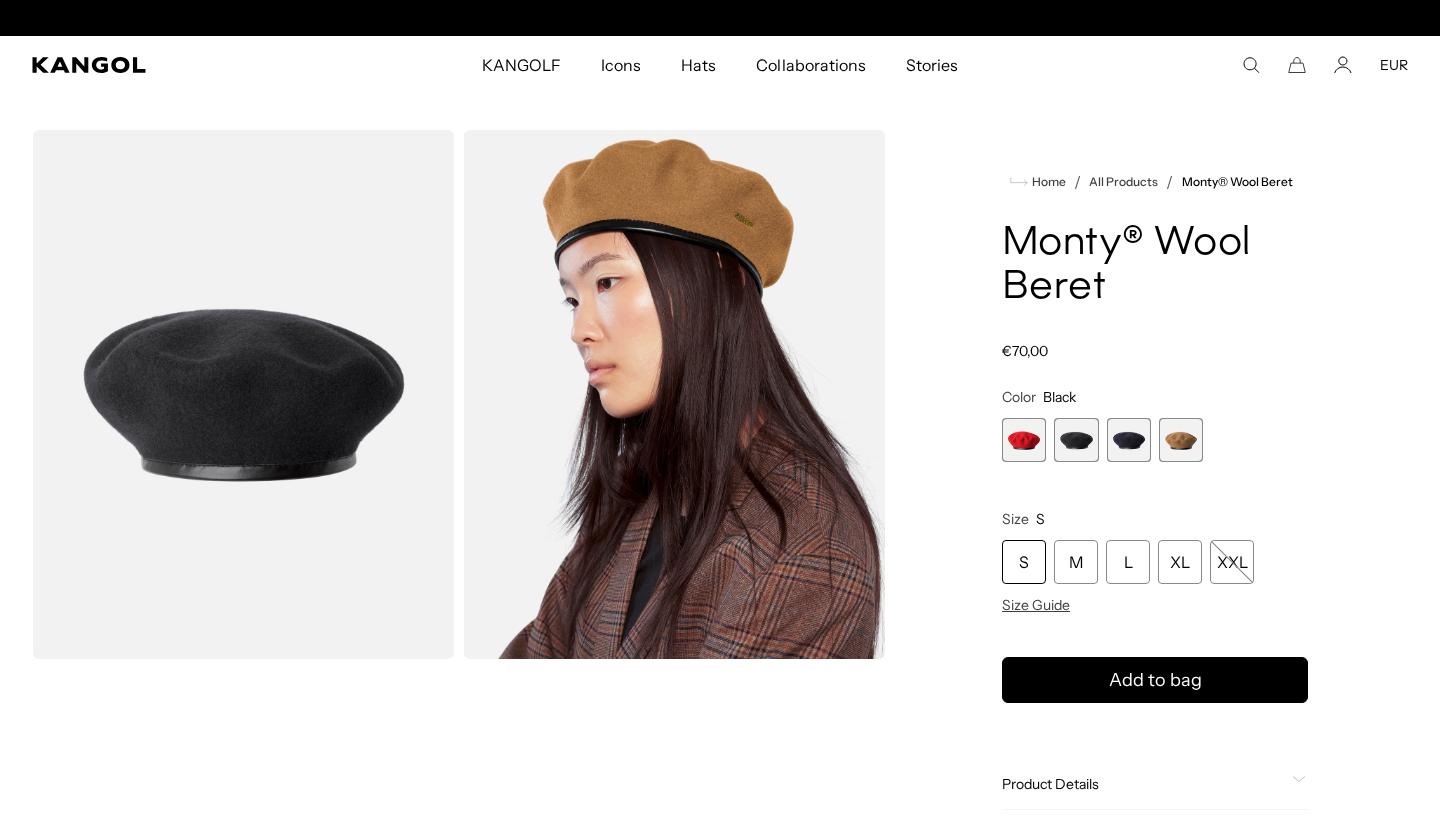 scroll, scrollTop: 0, scrollLeft: 0, axis: both 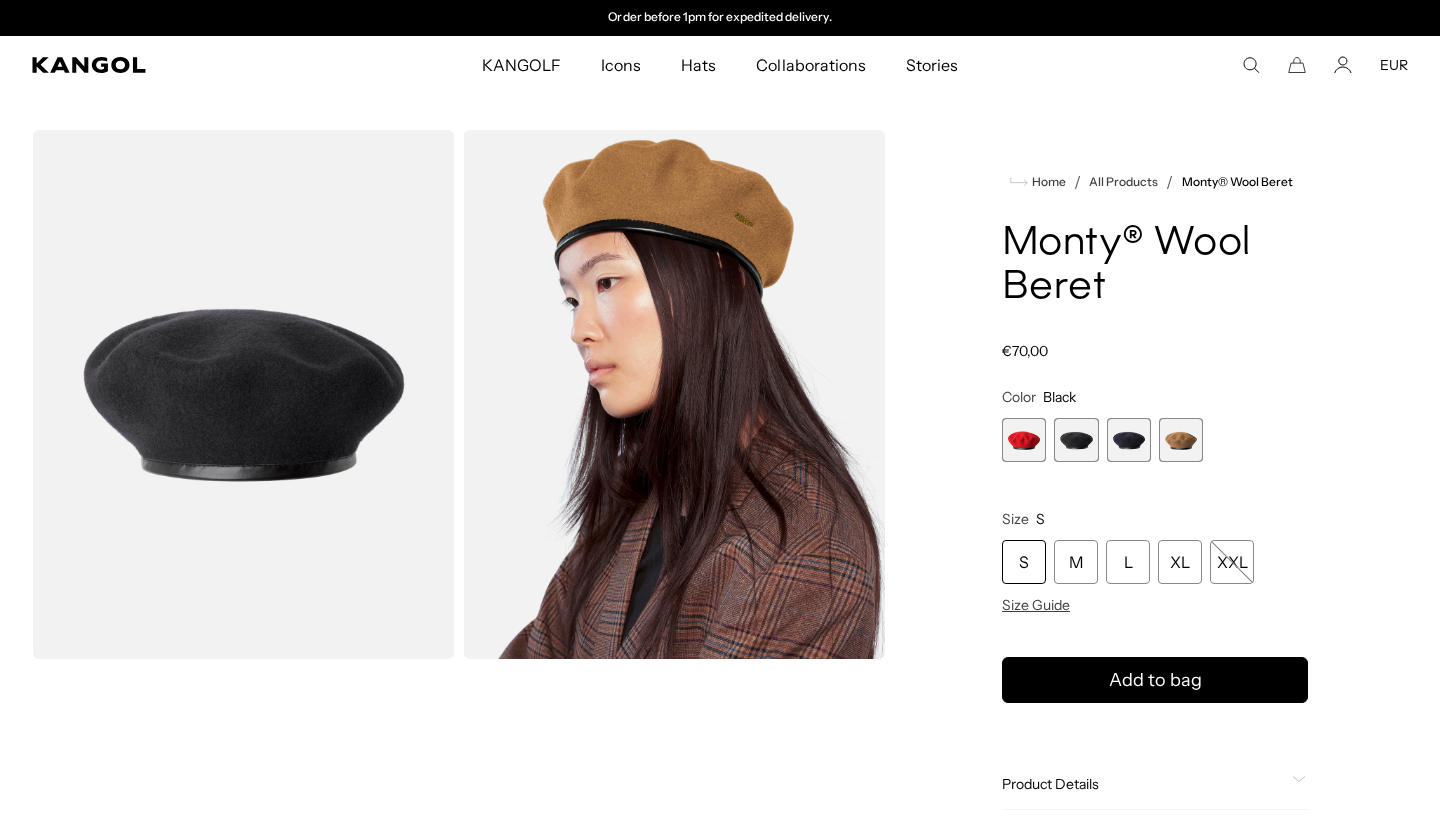 click at bounding box center (1129, 440) 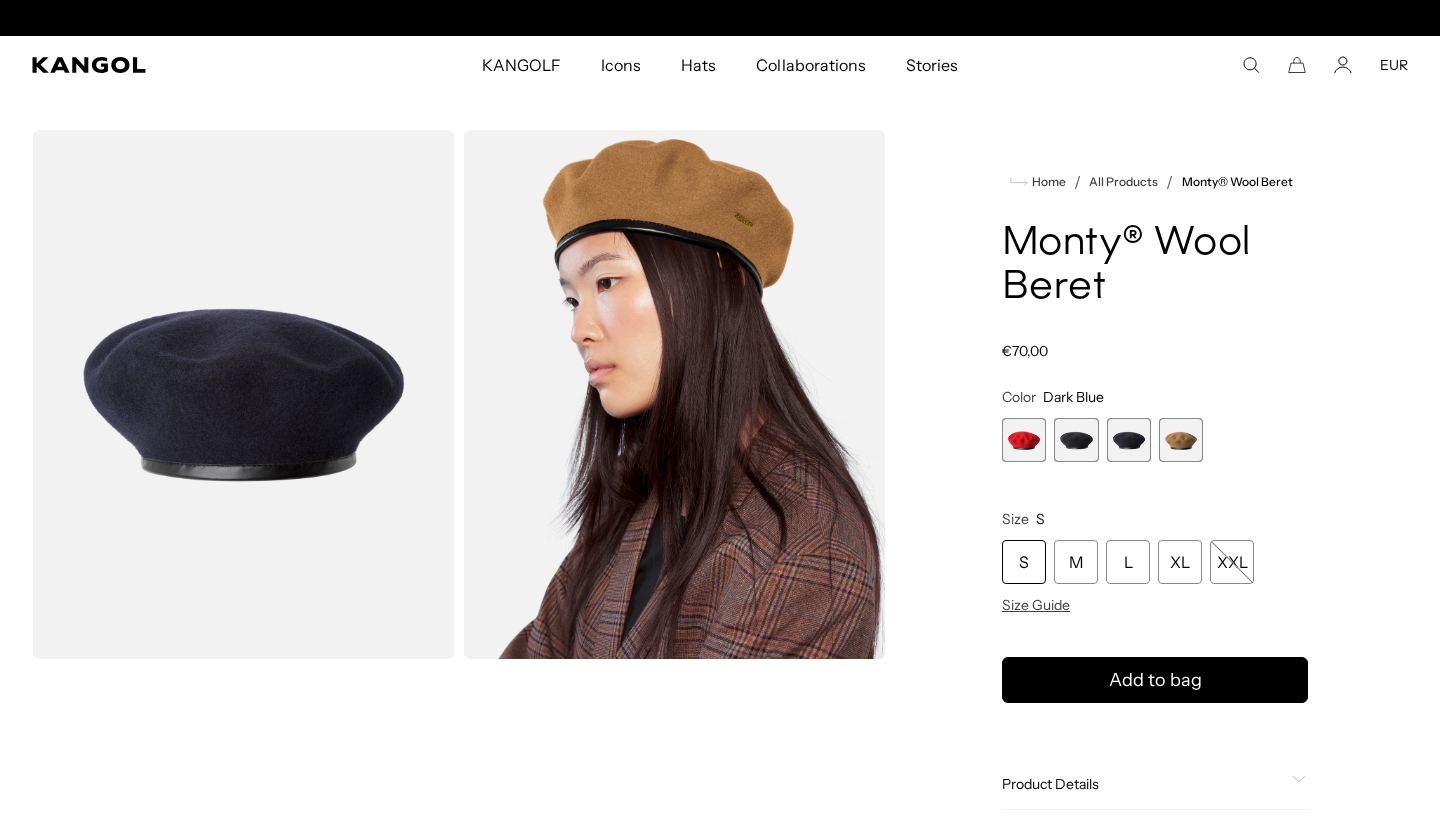 scroll, scrollTop: 0, scrollLeft: 0, axis: both 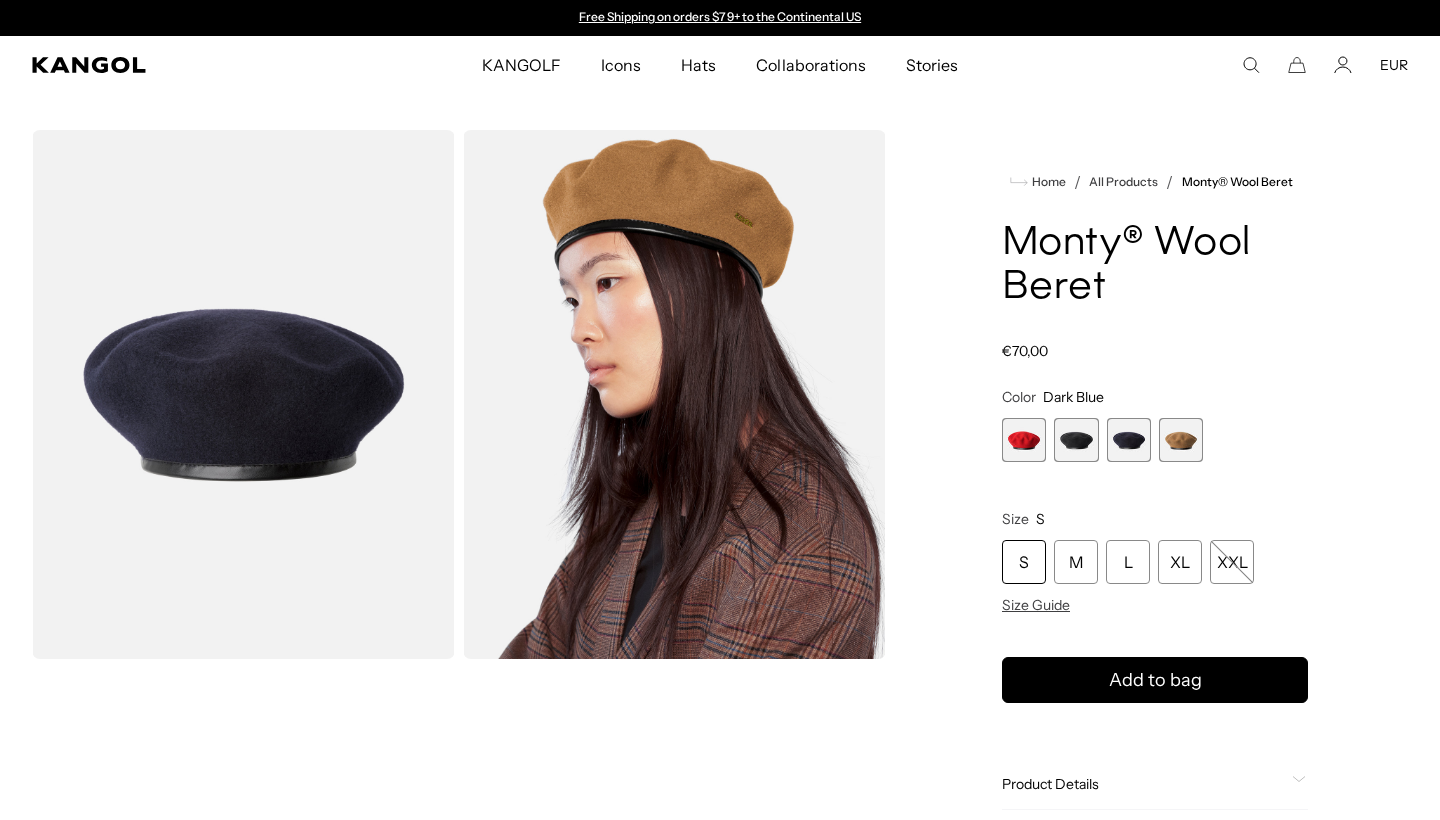 click at bounding box center (1181, 440) 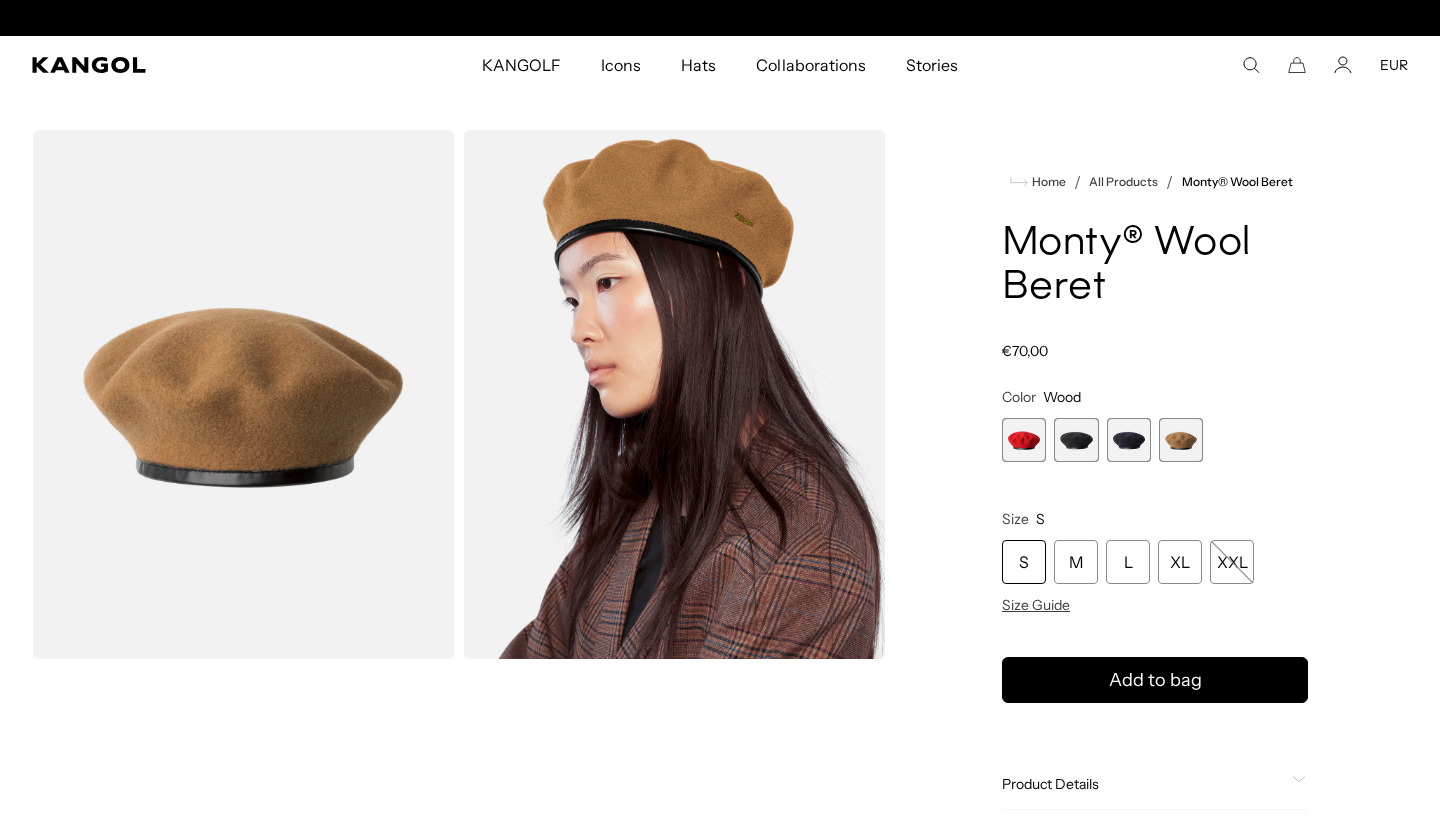 scroll, scrollTop: 0, scrollLeft: 412, axis: horizontal 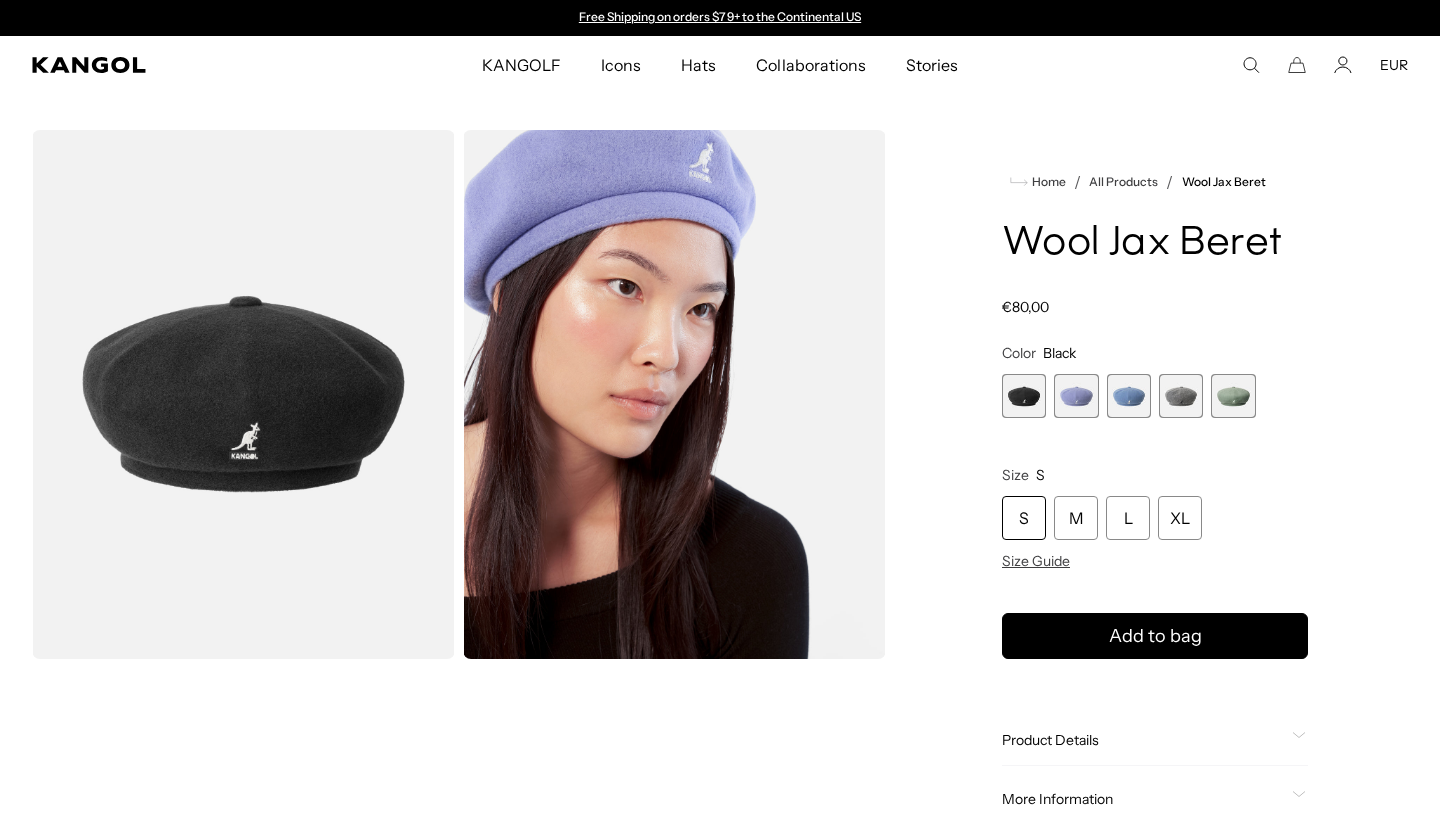 click at bounding box center [1076, 396] 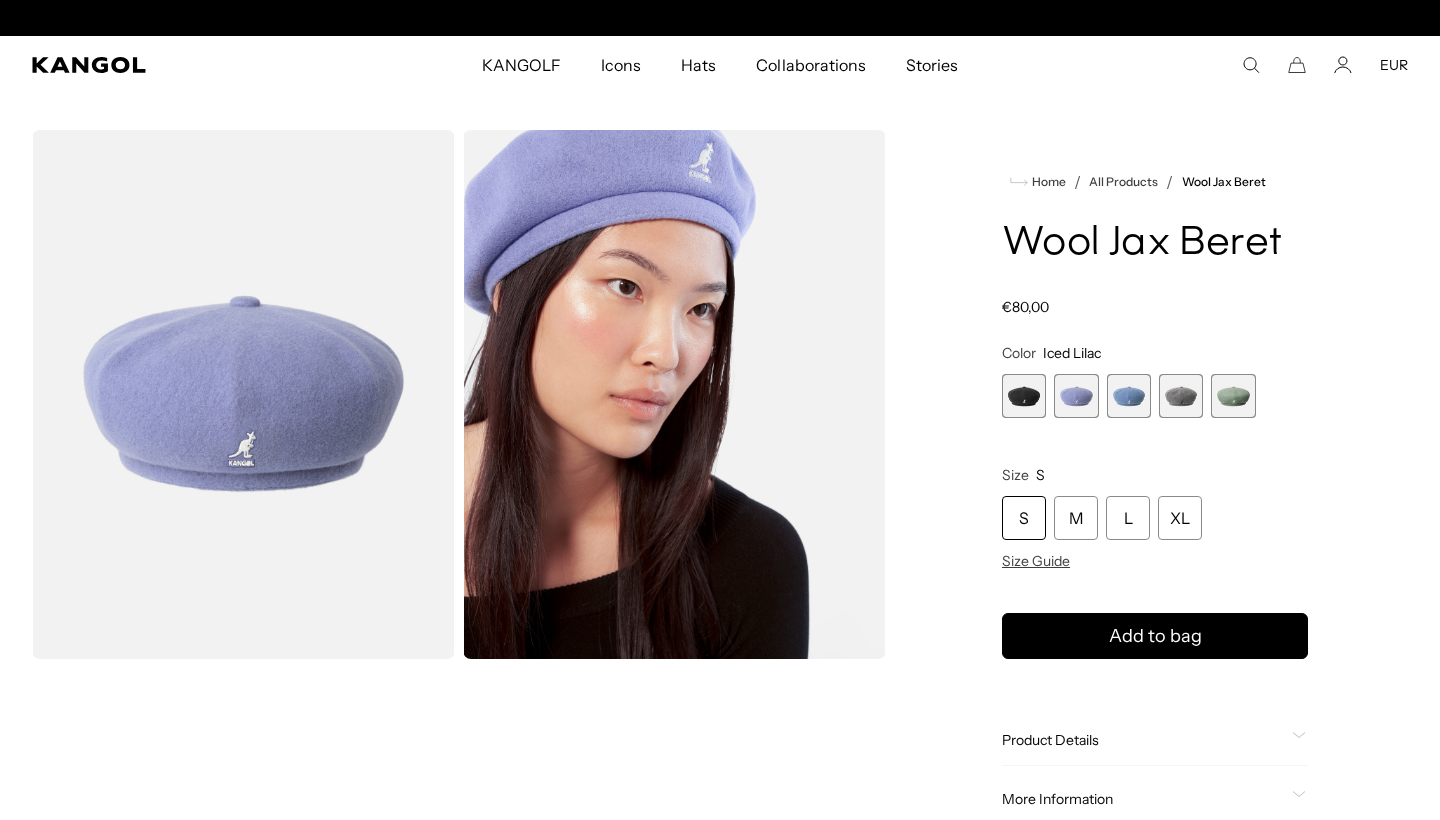 click at bounding box center (1129, 396) 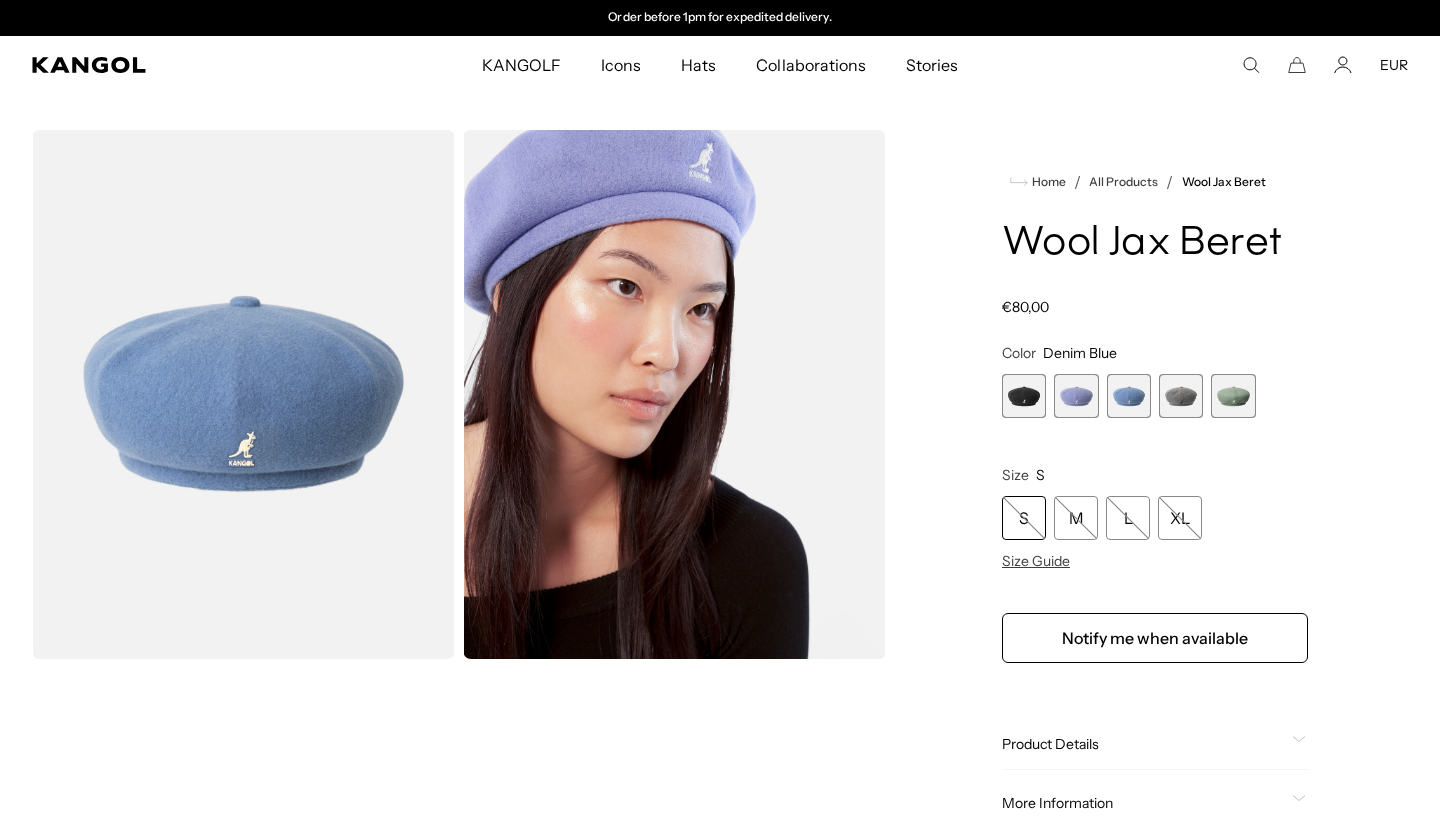 click at bounding box center (1181, 396) 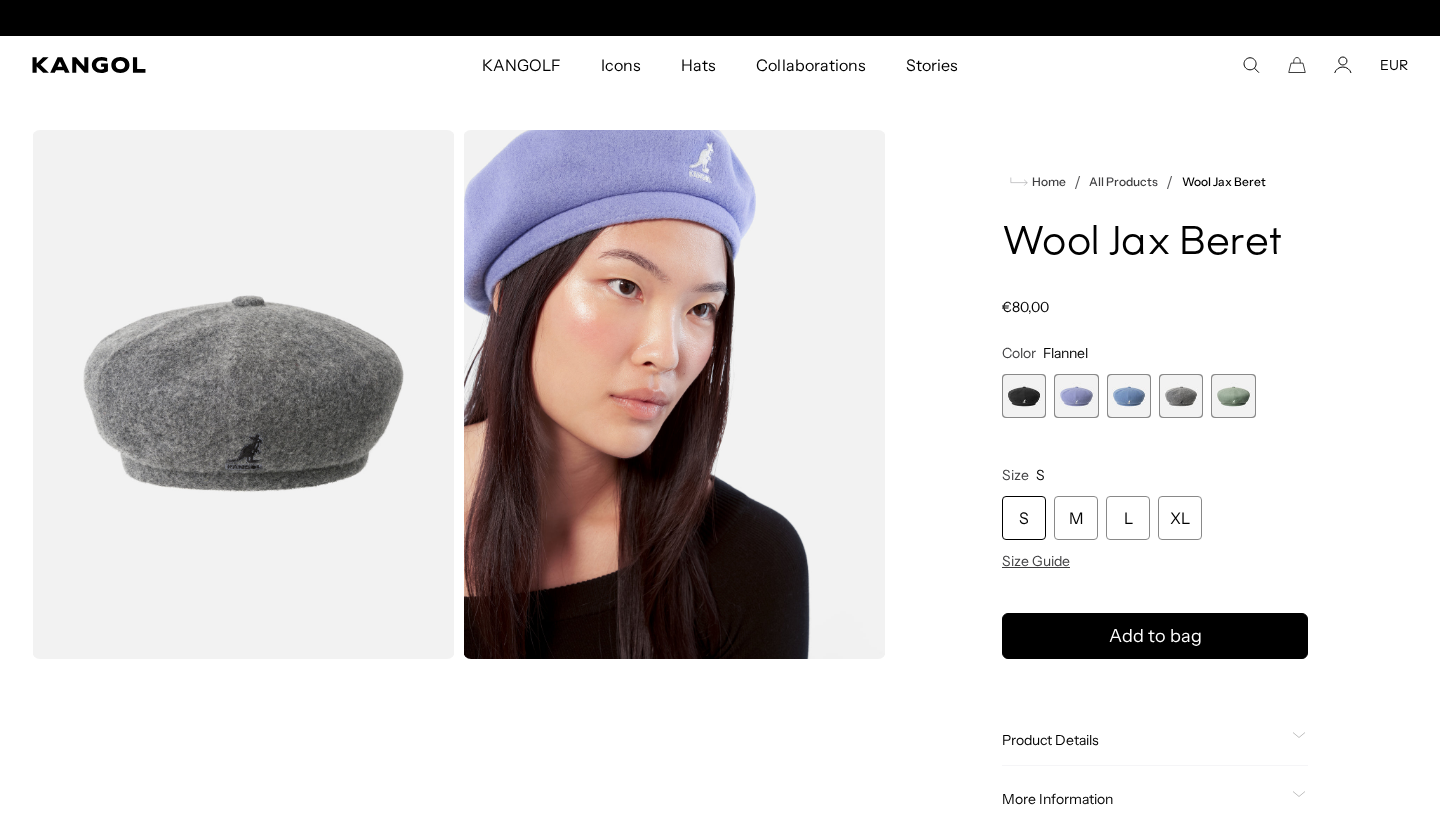 scroll, scrollTop: 0, scrollLeft: 0, axis: both 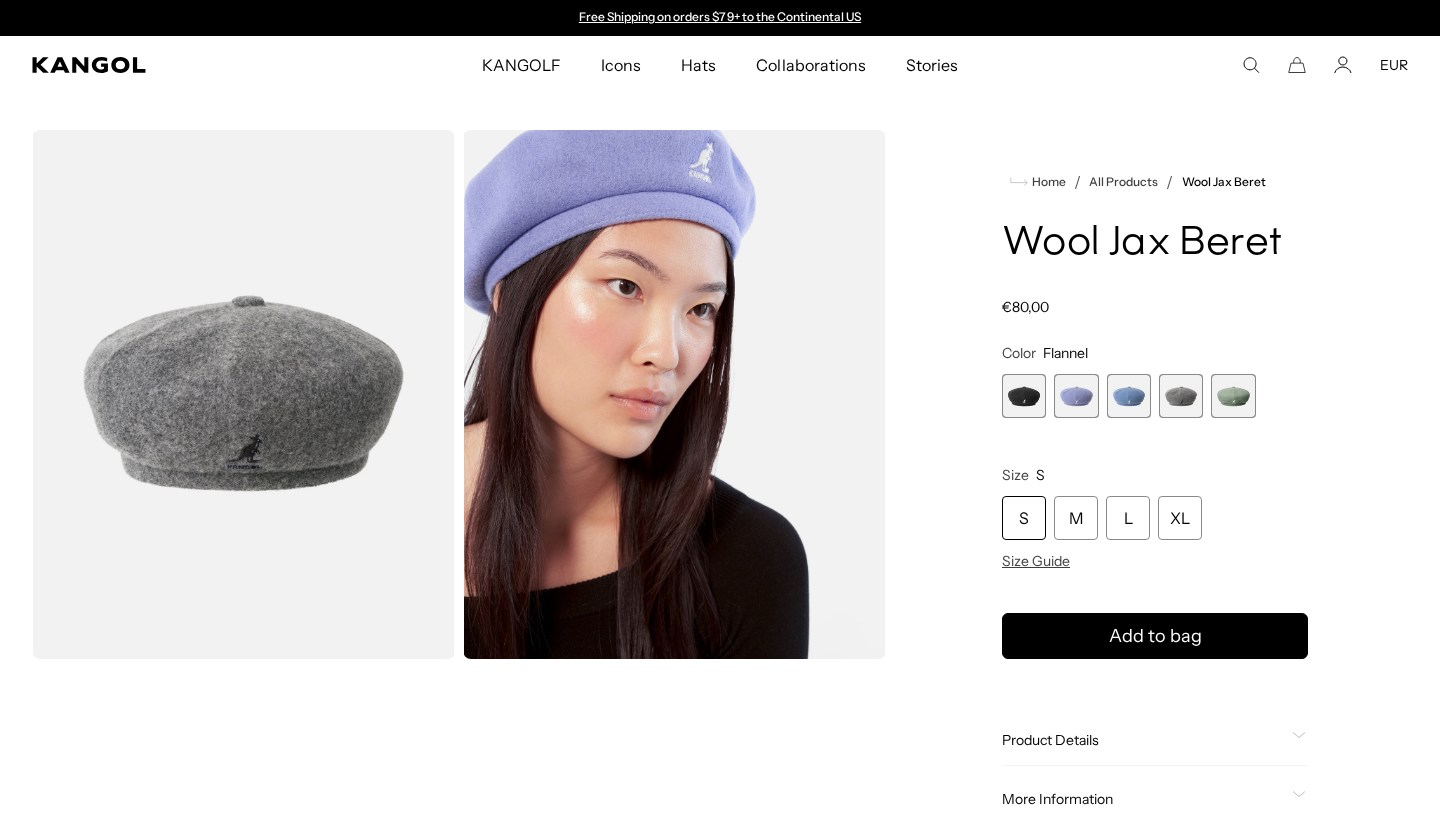 click at bounding box center [1233, 396] 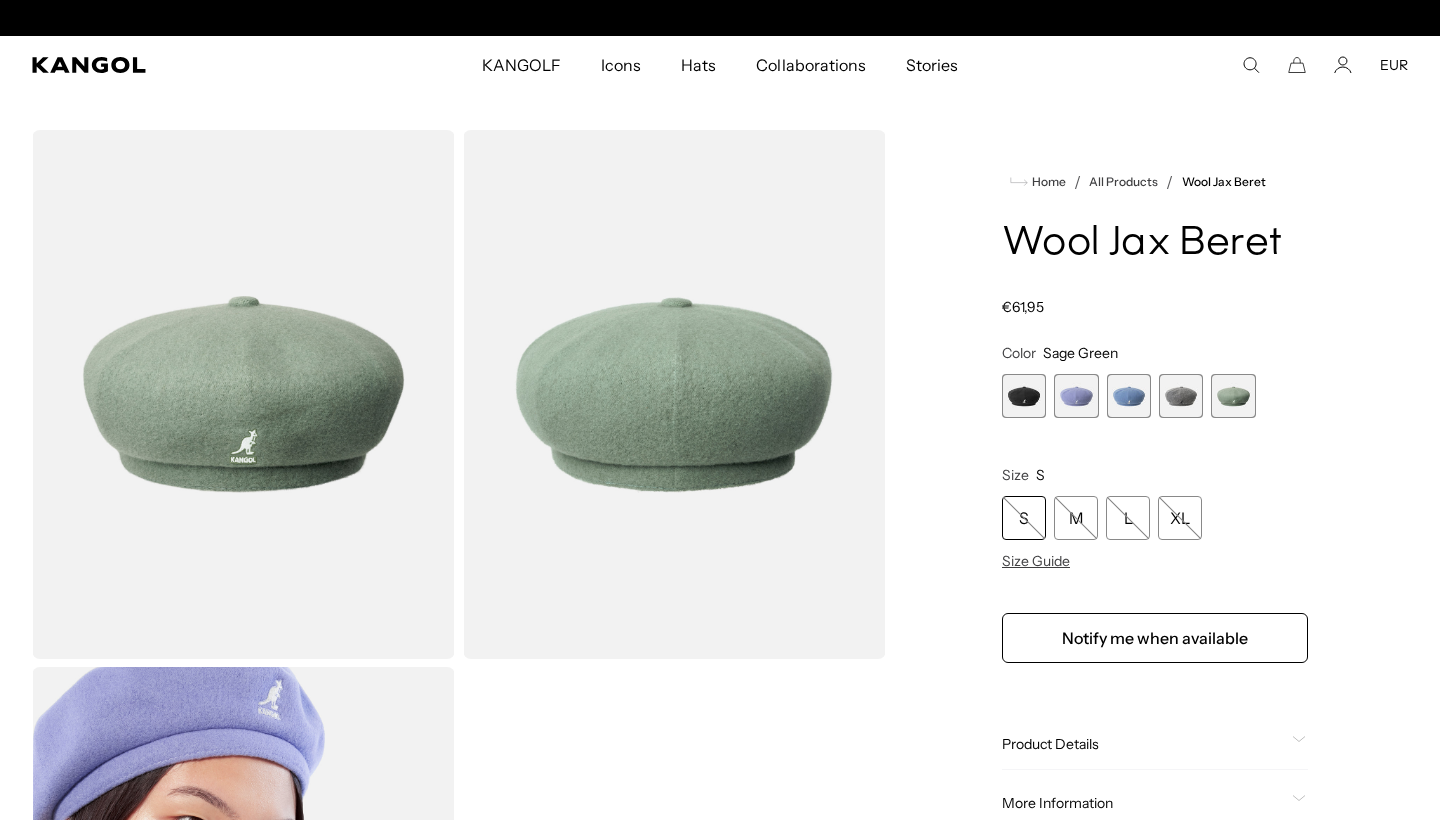 scroll, scrollTop: 0, scrollLeft: 412, axis: horizontal 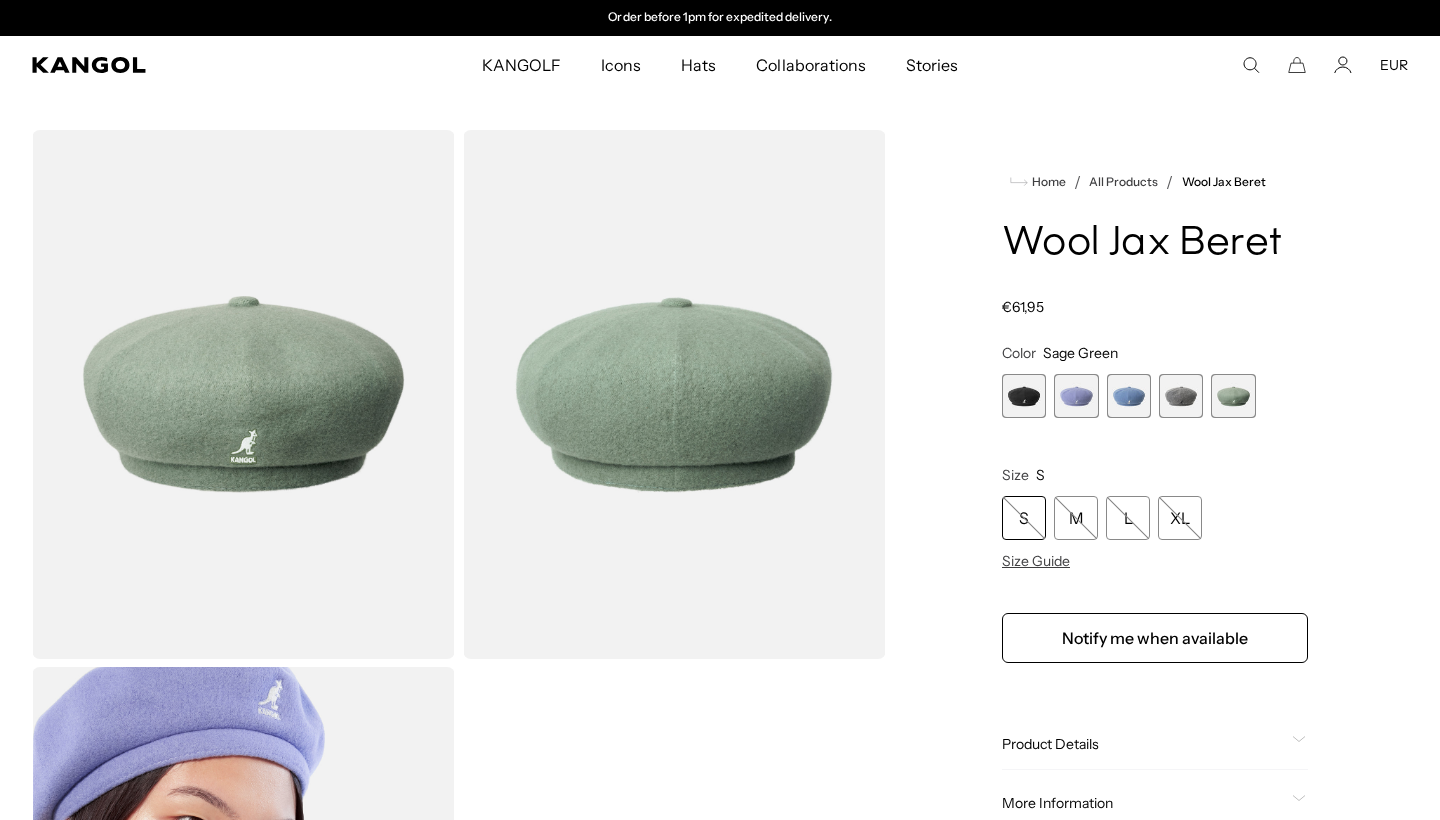 click at bounding box center (1181, 396) 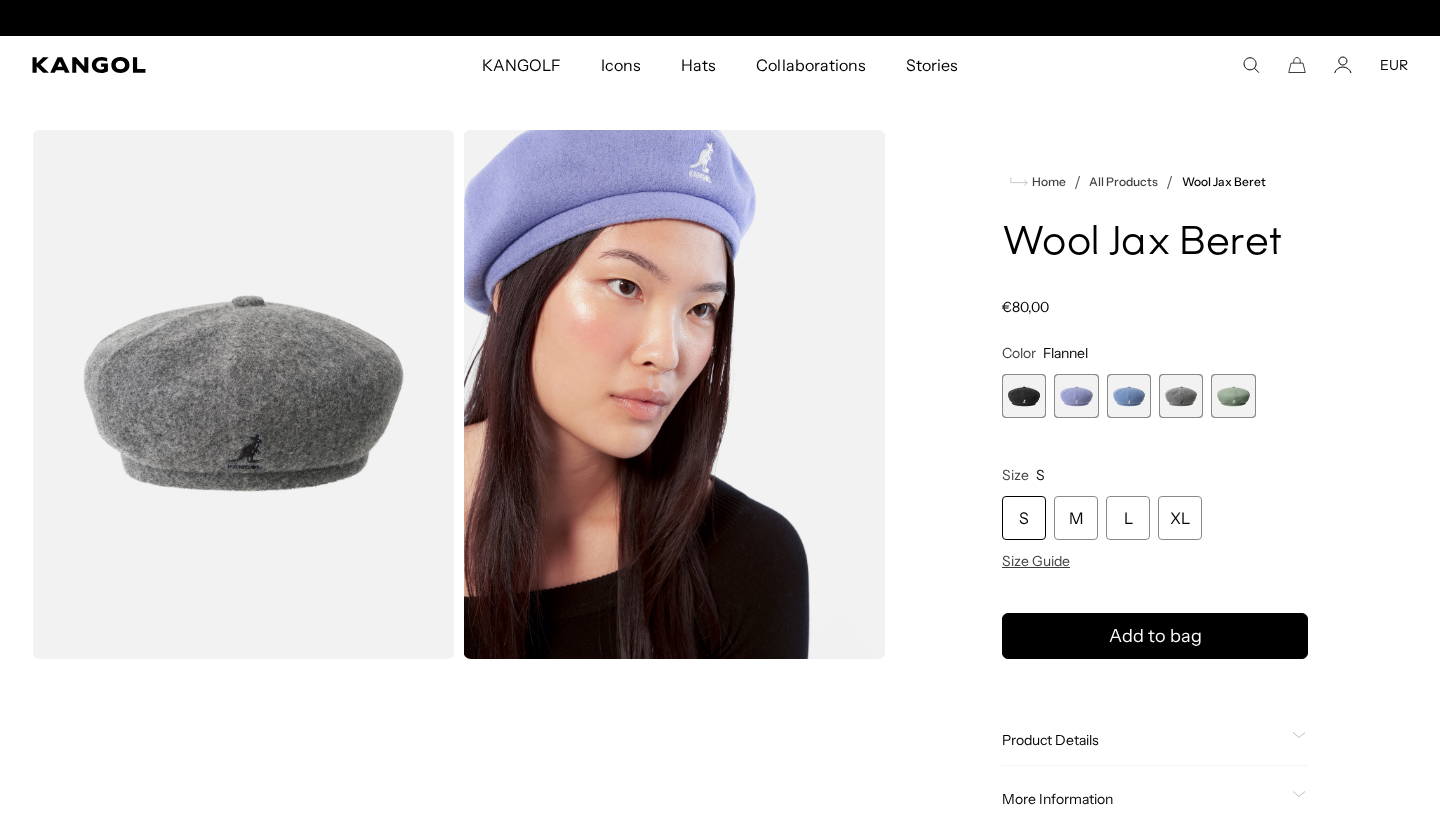 scroll, scrollTop: 0, scrollLeft: 0, axis: both 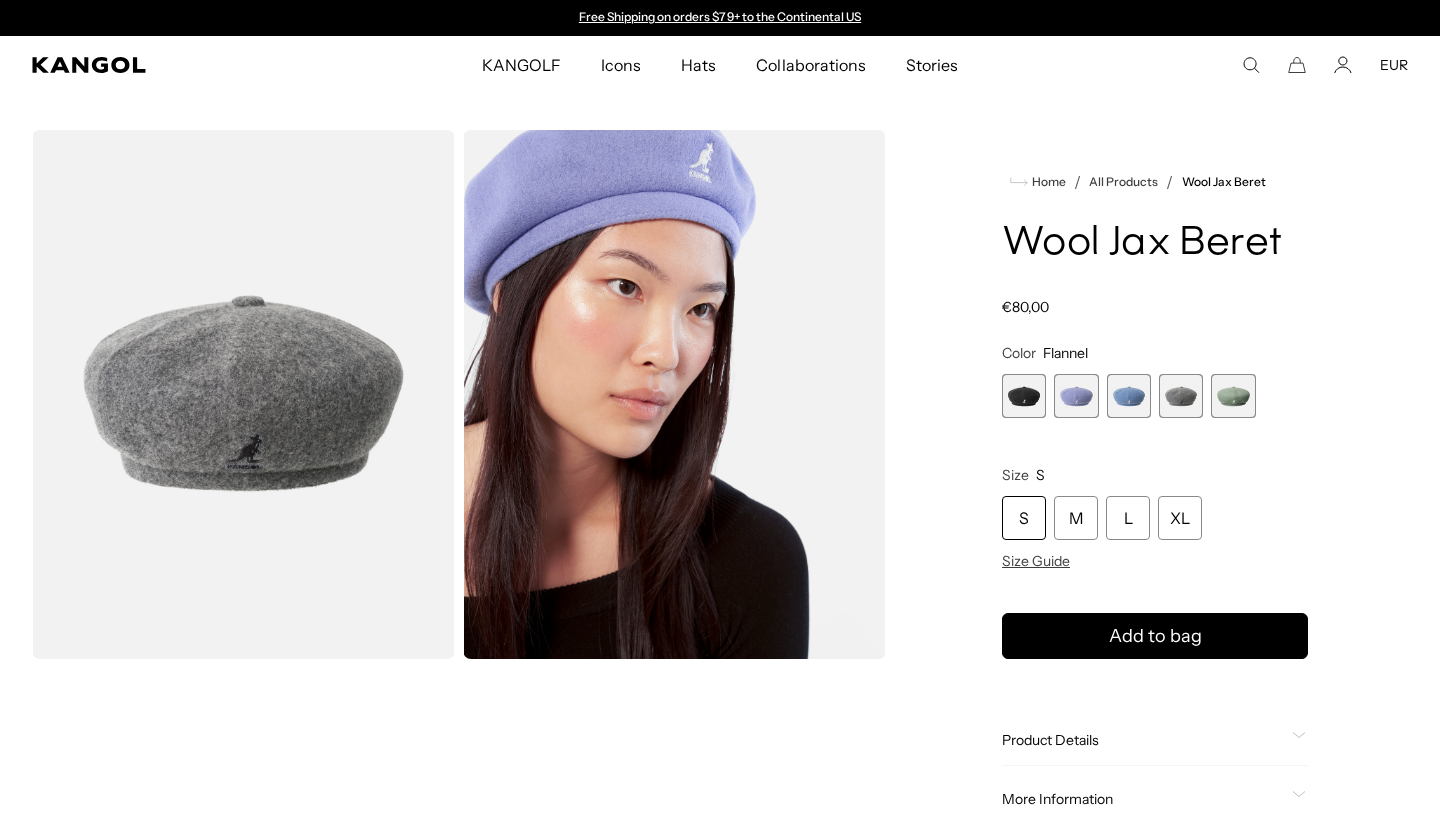click at bounding box center (1129, 396) 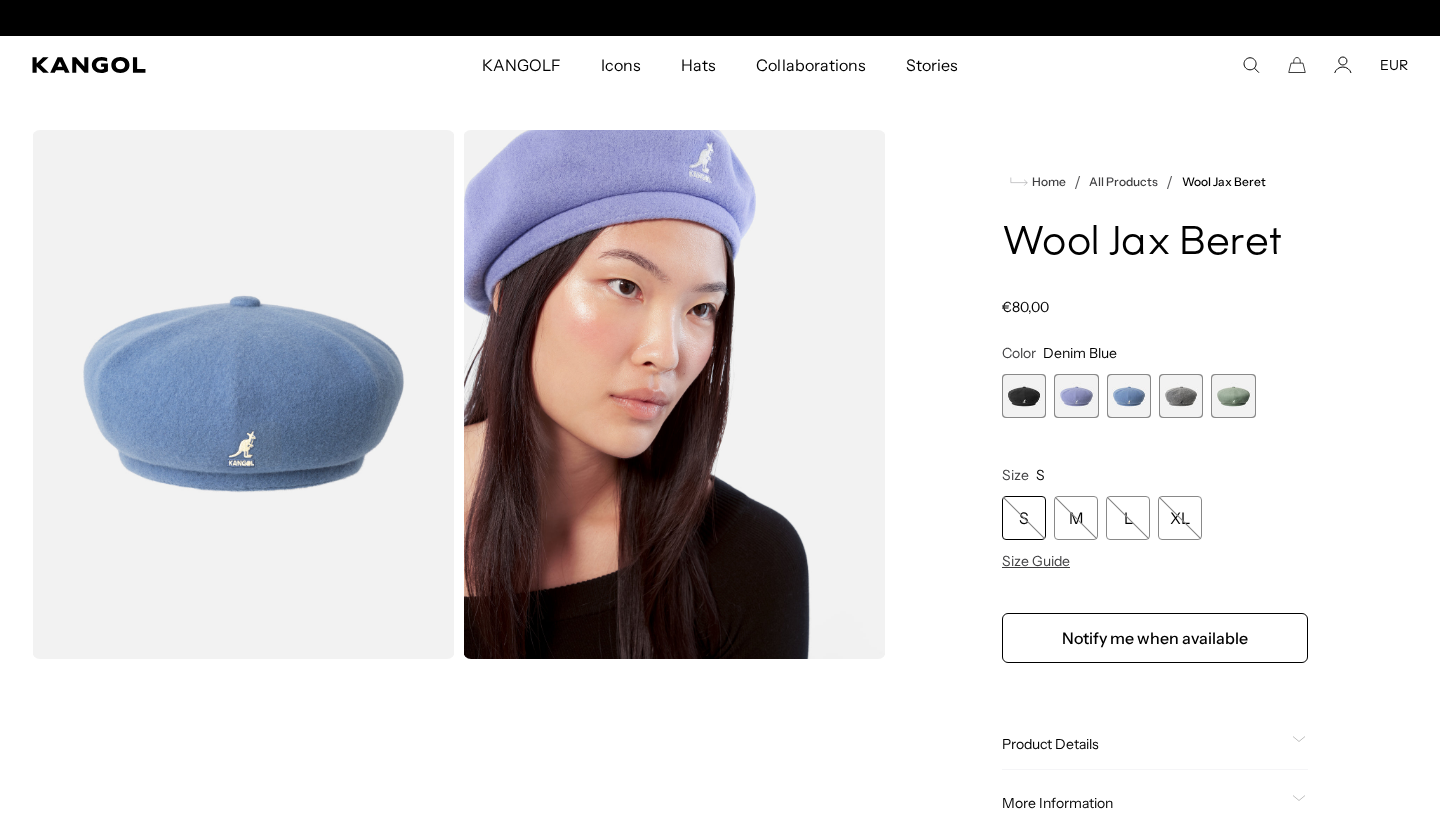 scroll, scrollTop: 0, scrollLeft: 412, axis: horizontal 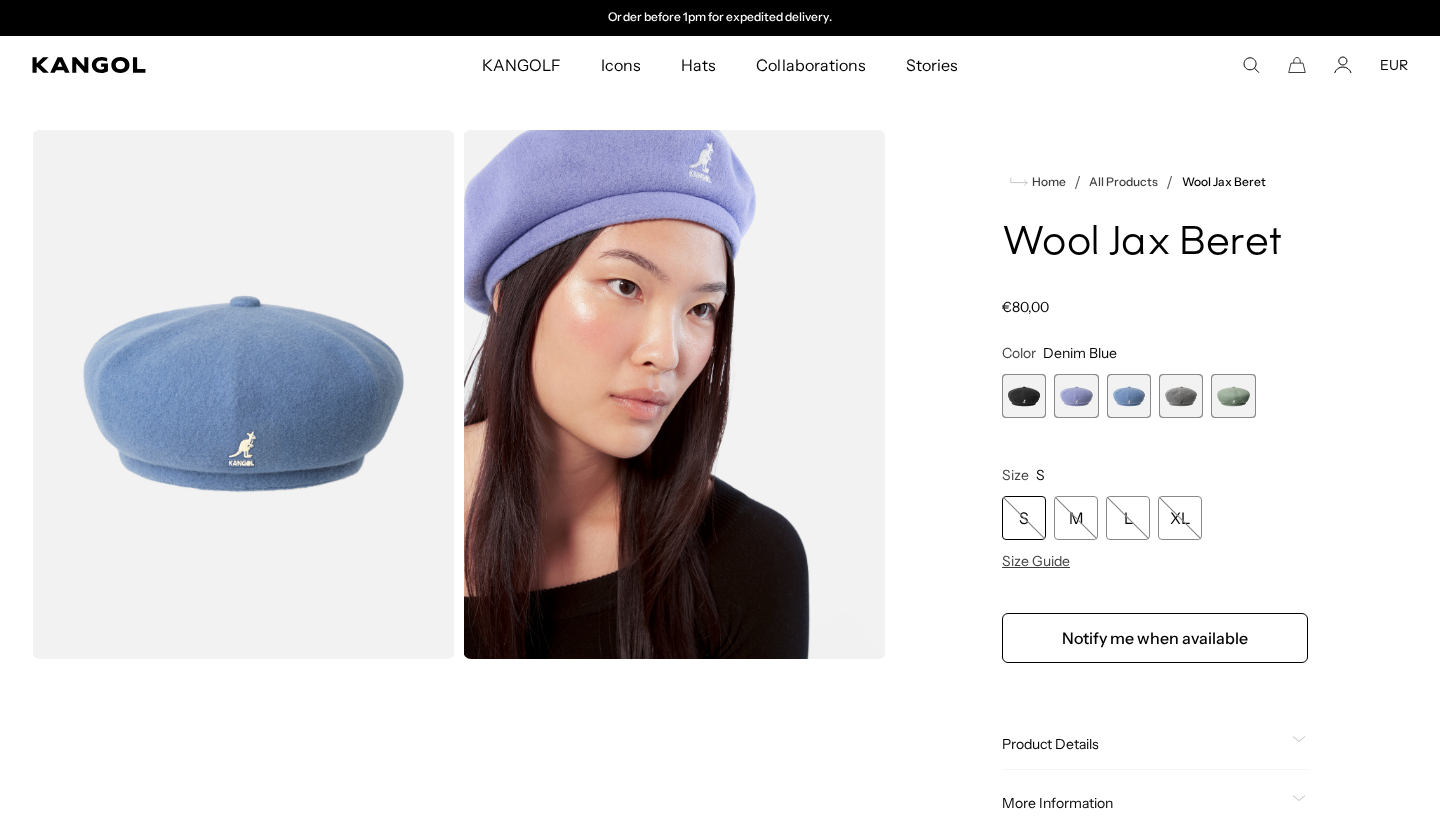 click at bounding box center (1076, 396) 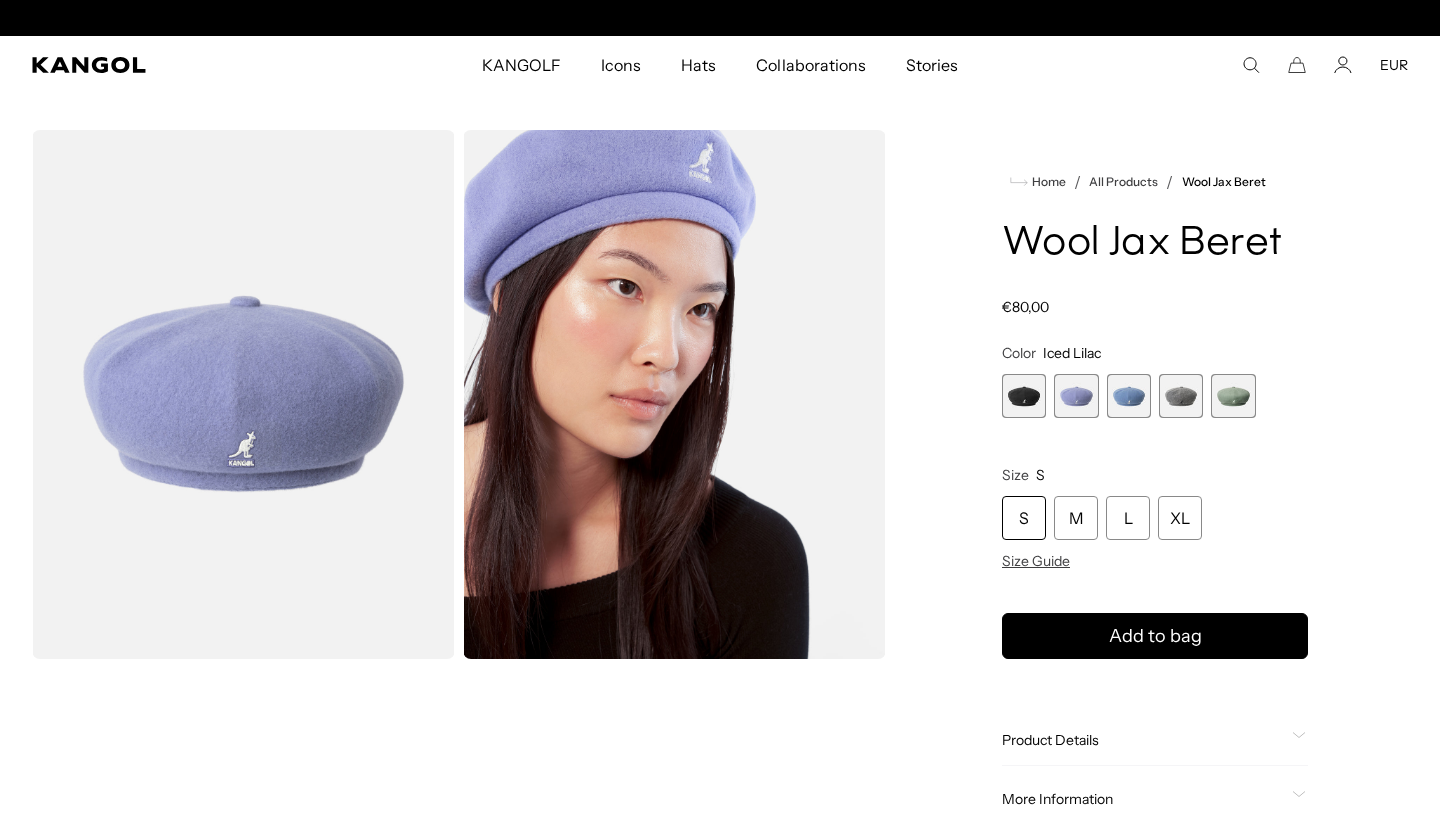 scroll, scrollTop: 0, scrollLeft: 0, axis: both 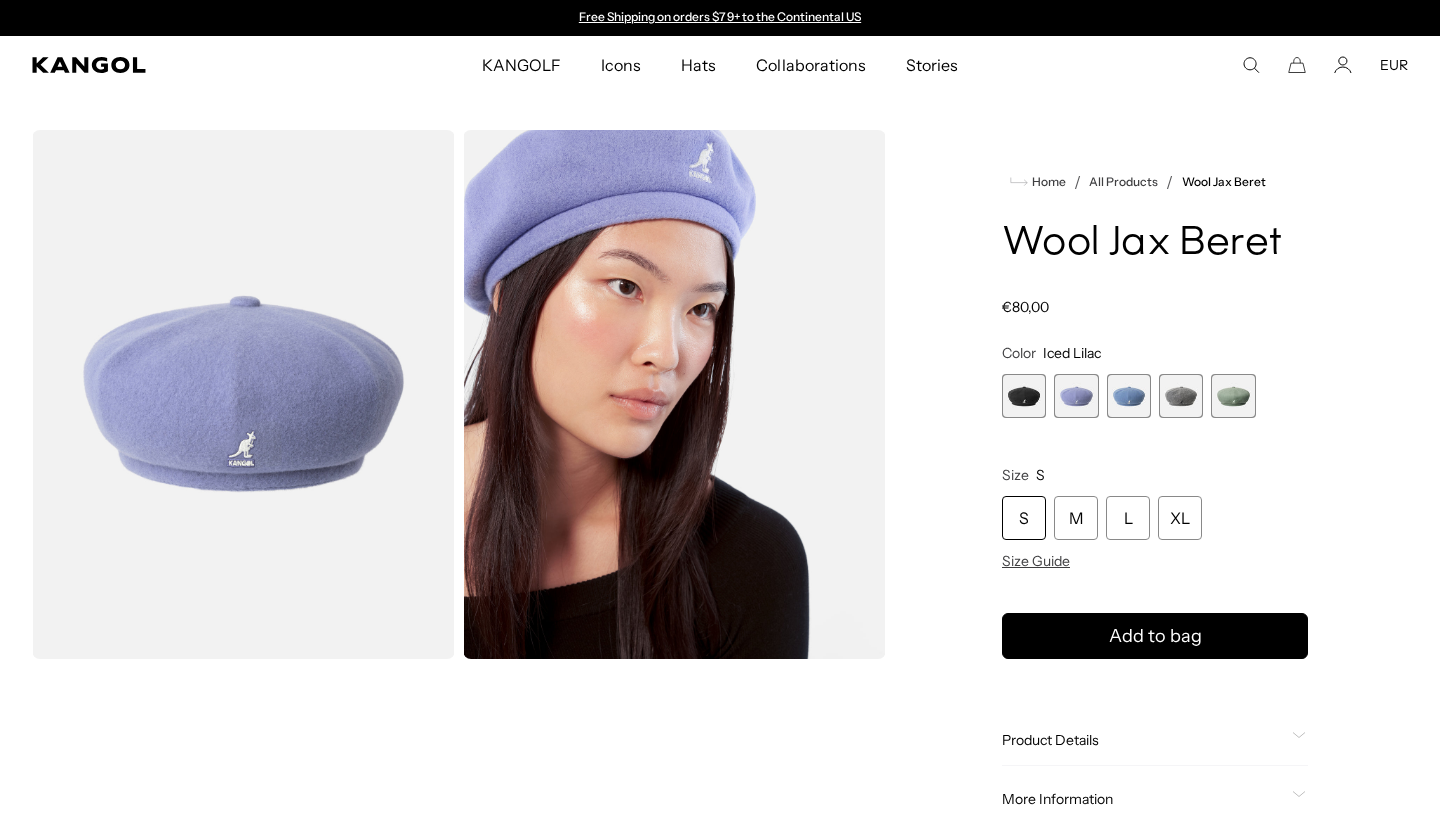 click at bounding box center (1024, 396) 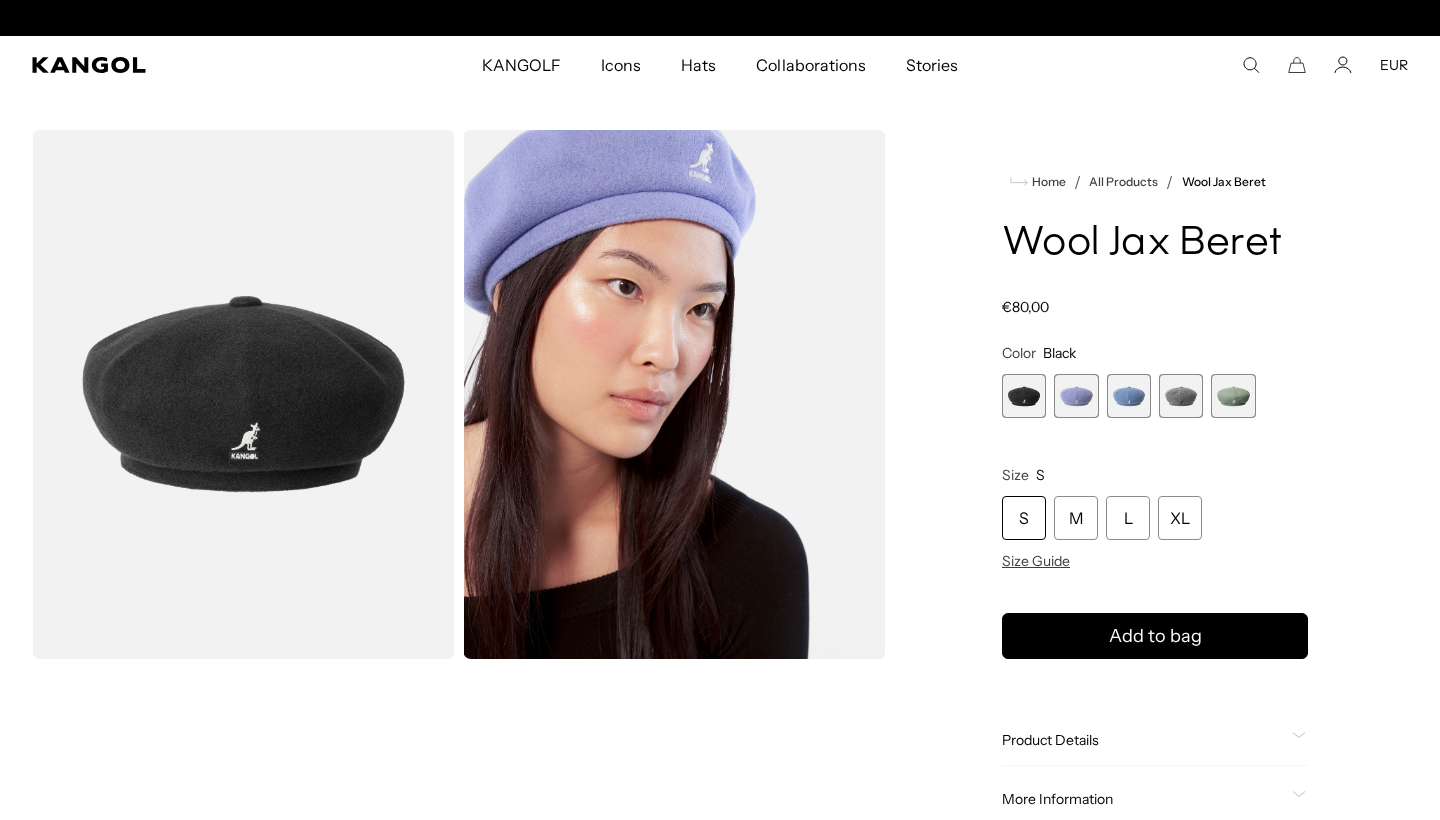 scroll, scrollTop: 0, scrollLeft: 412, axis: horizontal 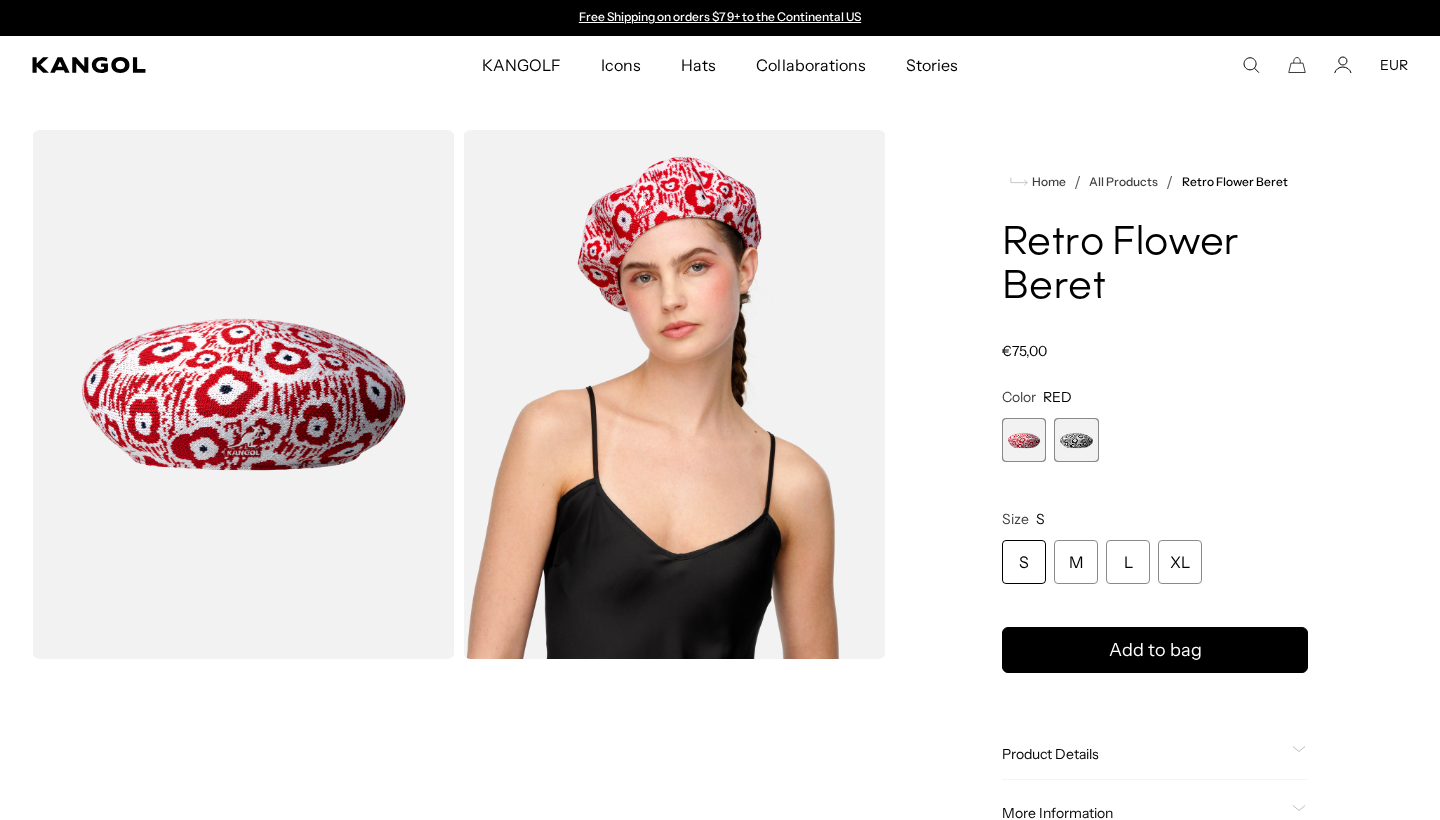 click at bounding box center (1076, 440) 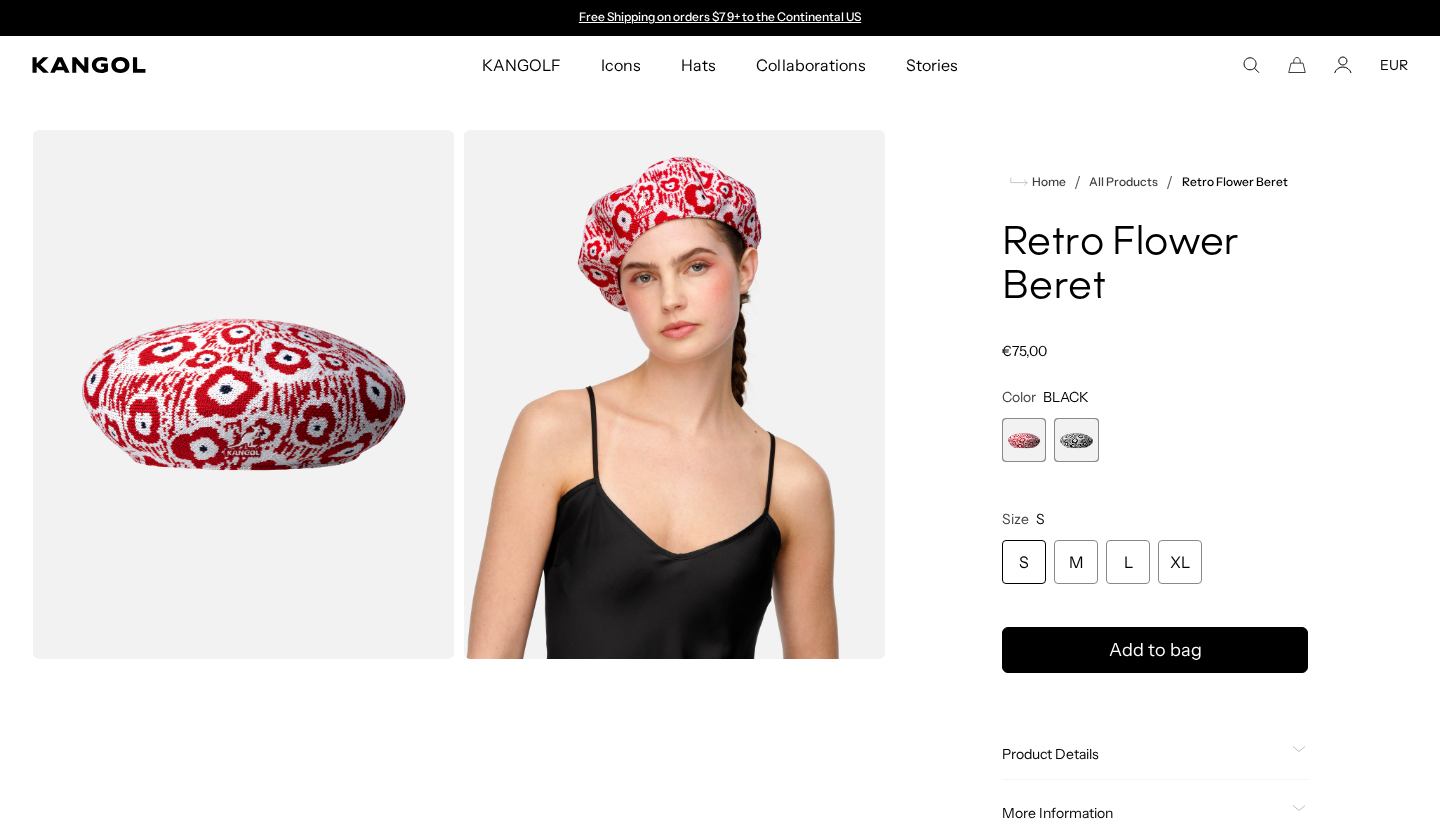 scroll, scrollTop: 0, scrollLeft: 0, axis: both 